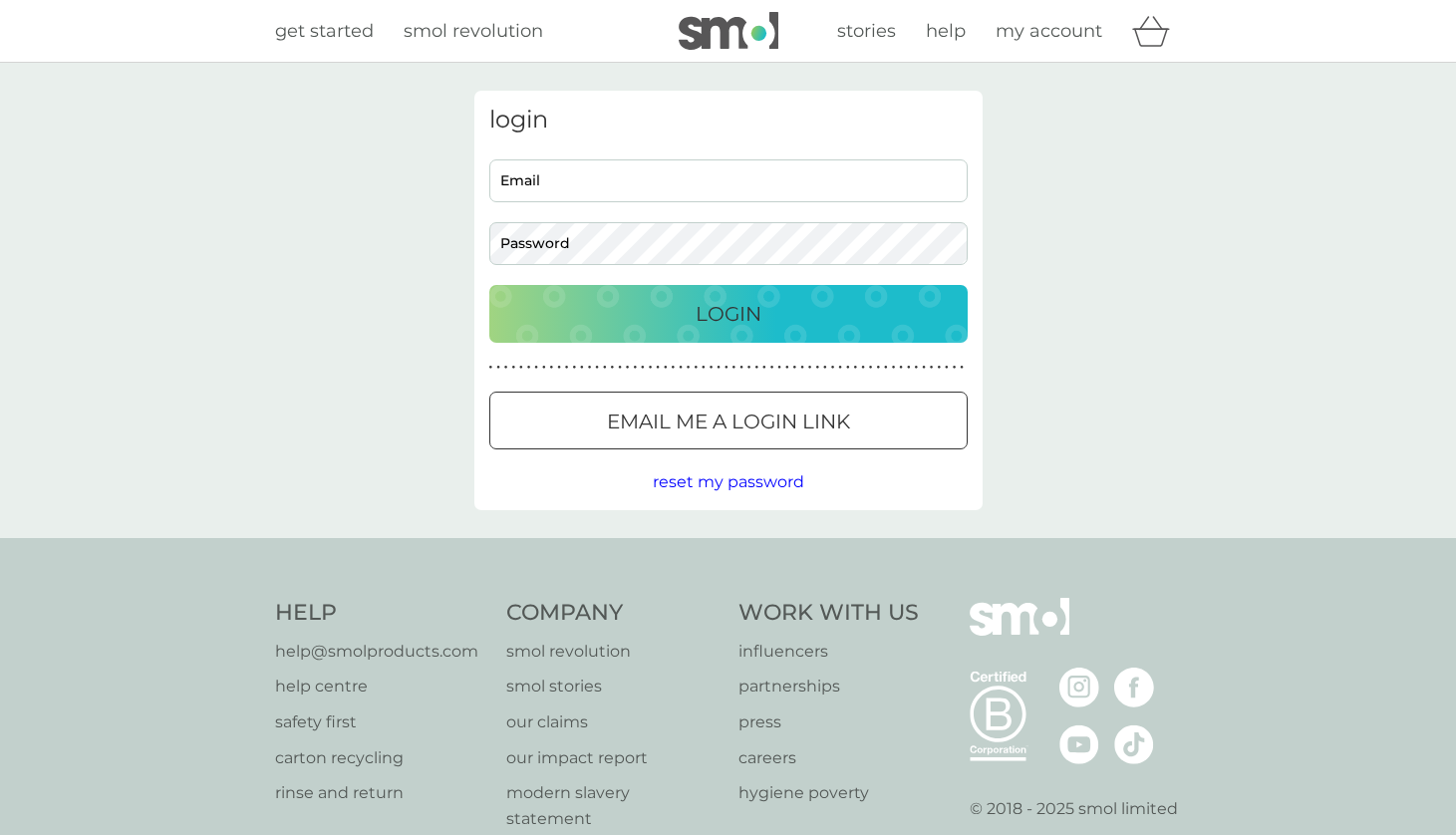 scroll, scrollTop: 0, scrollLeft: 0, axis: both 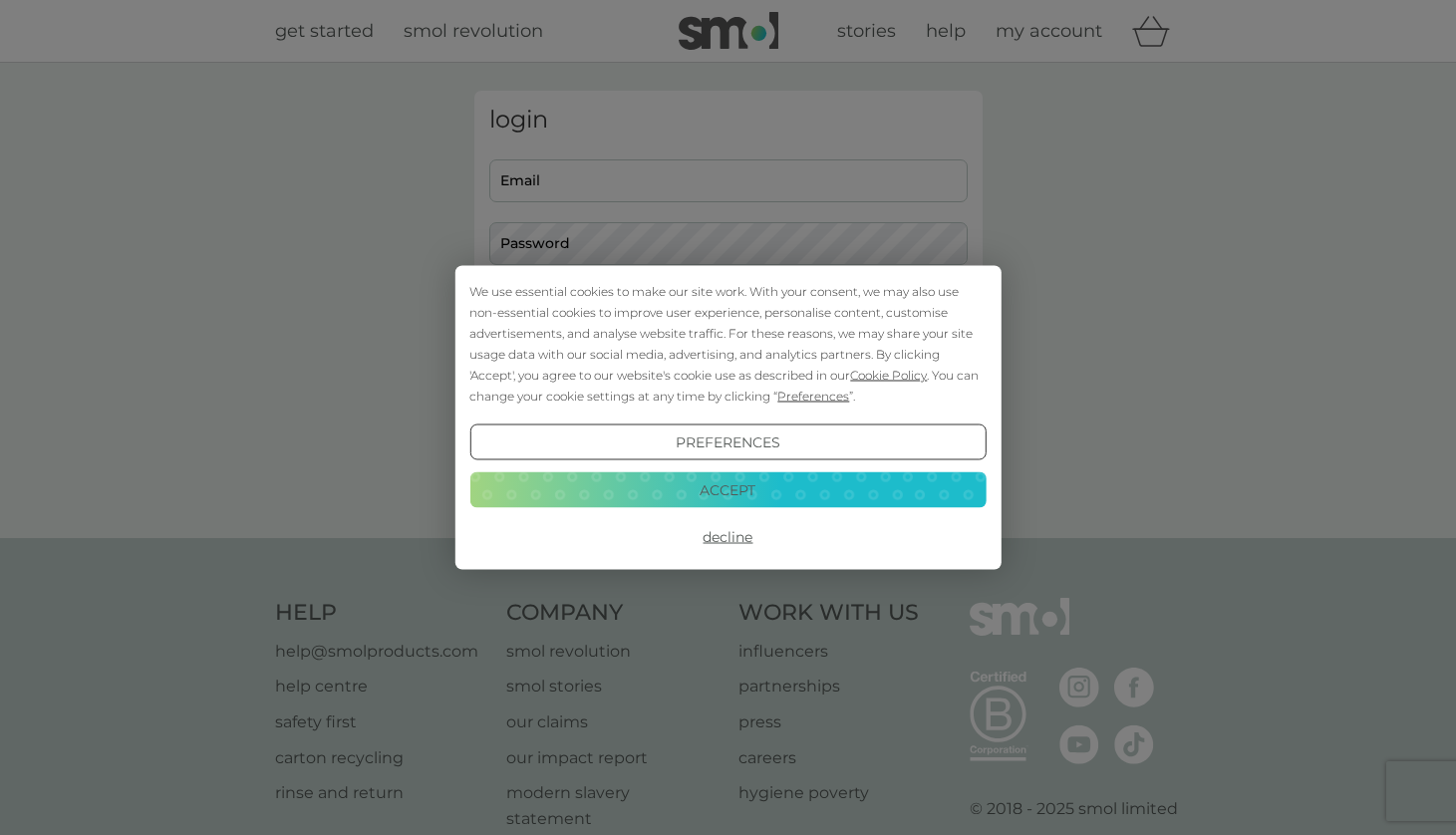 click on "Accept" at bounding box center [728, 489] 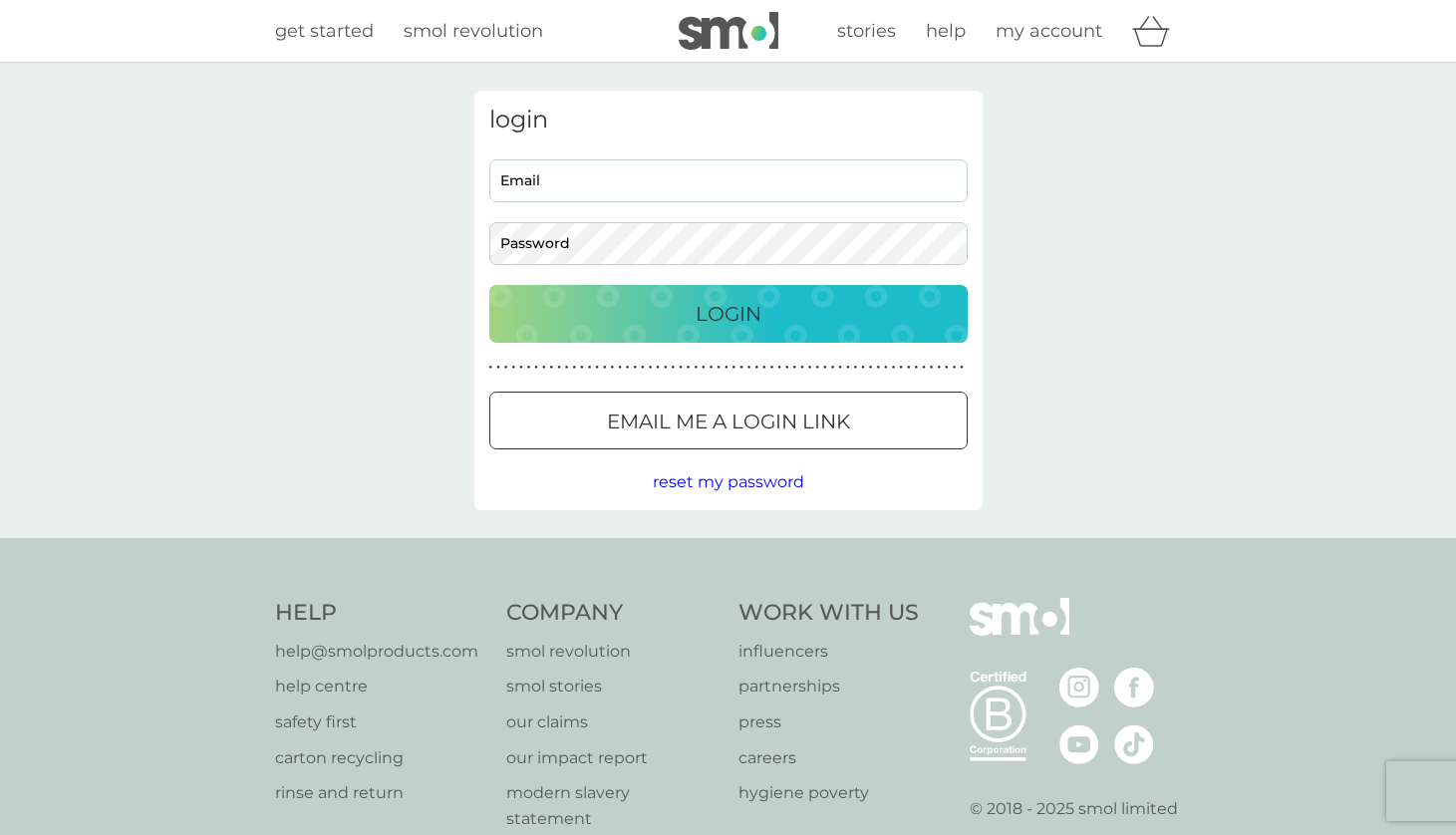 scroll, scrollTop: 0, scrollLeft: 0, axis: both 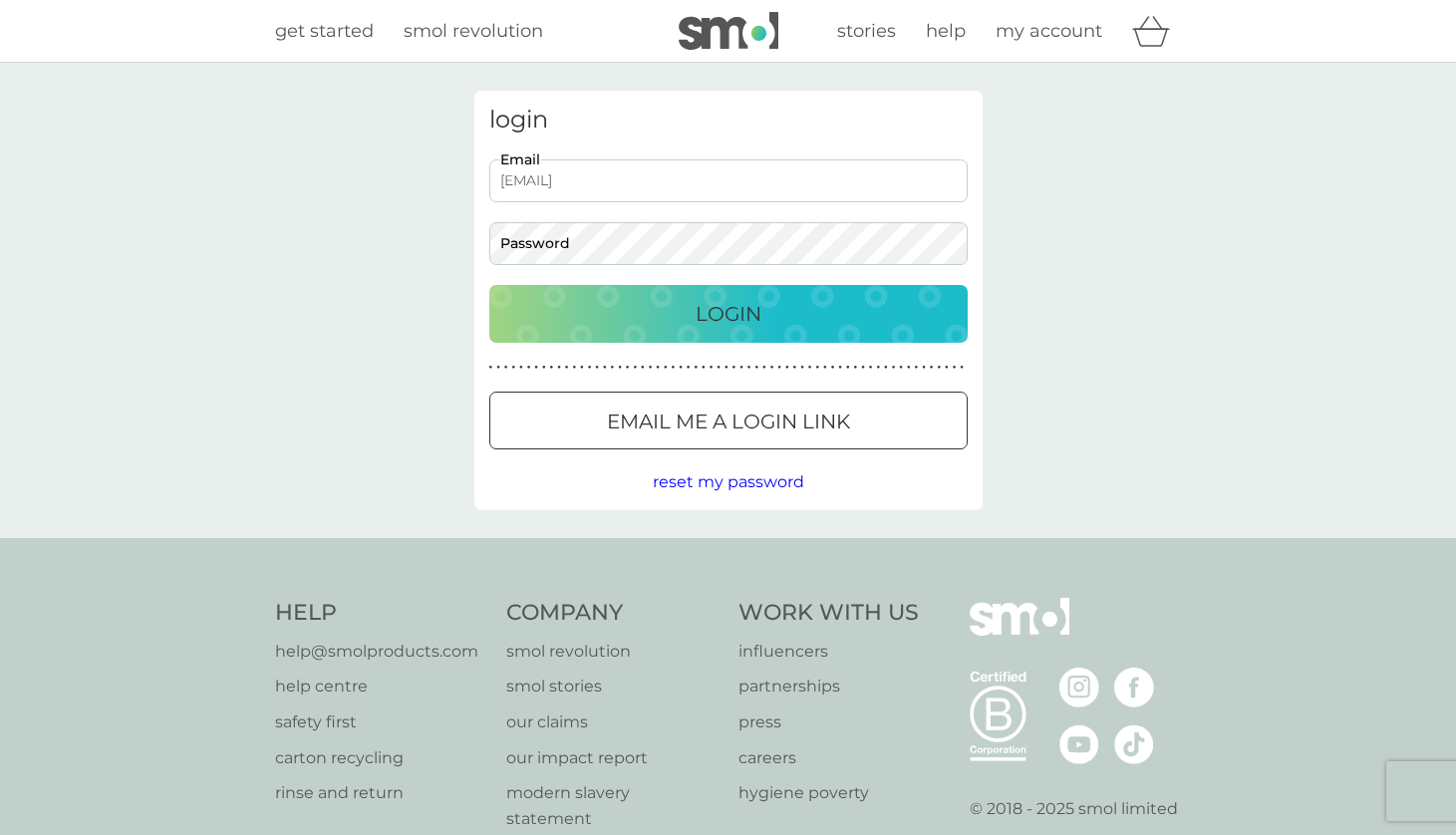 type on "misslarajane@hotmail.com" 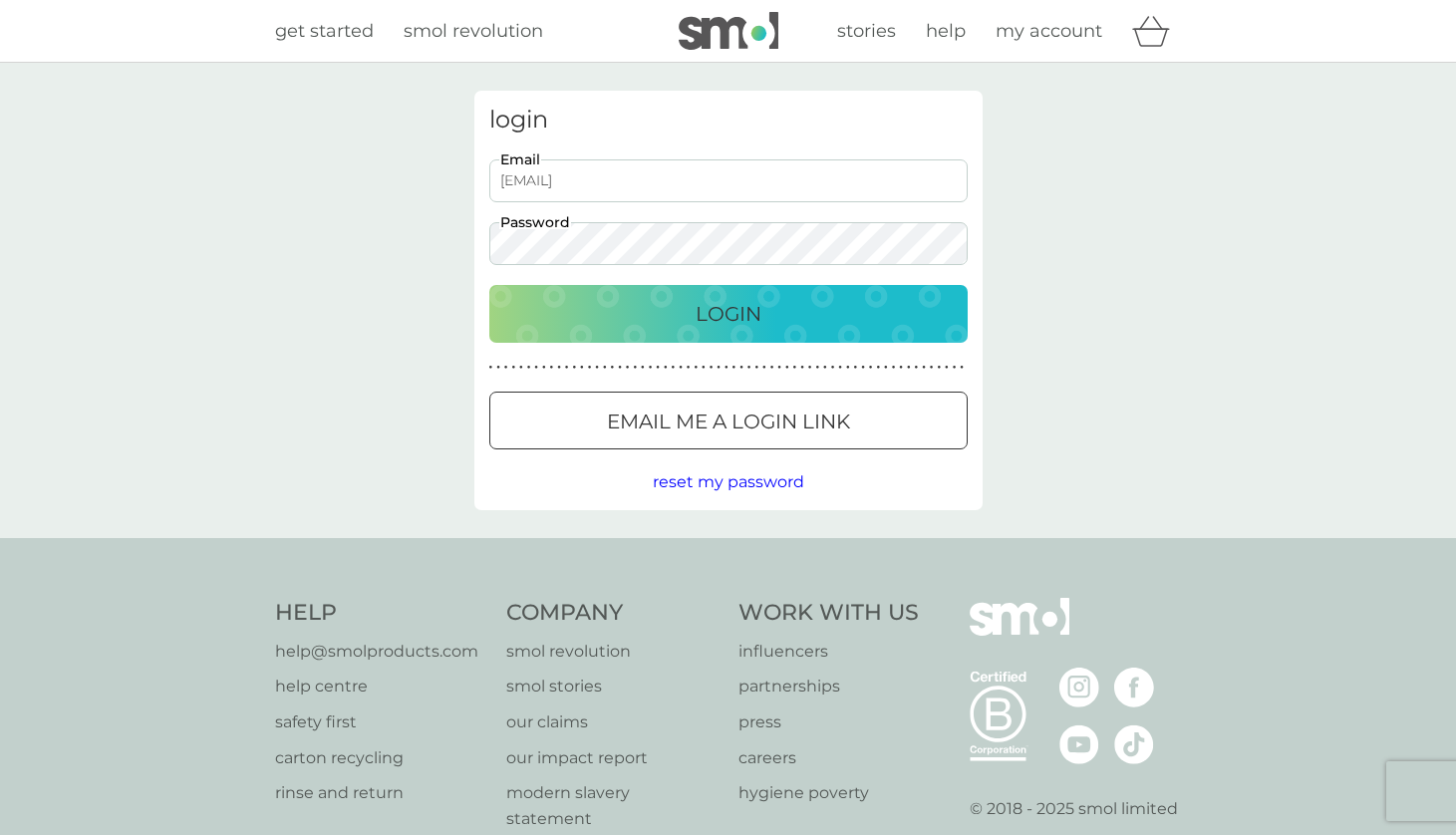 click on "Login" at bounding box center [728, 314] 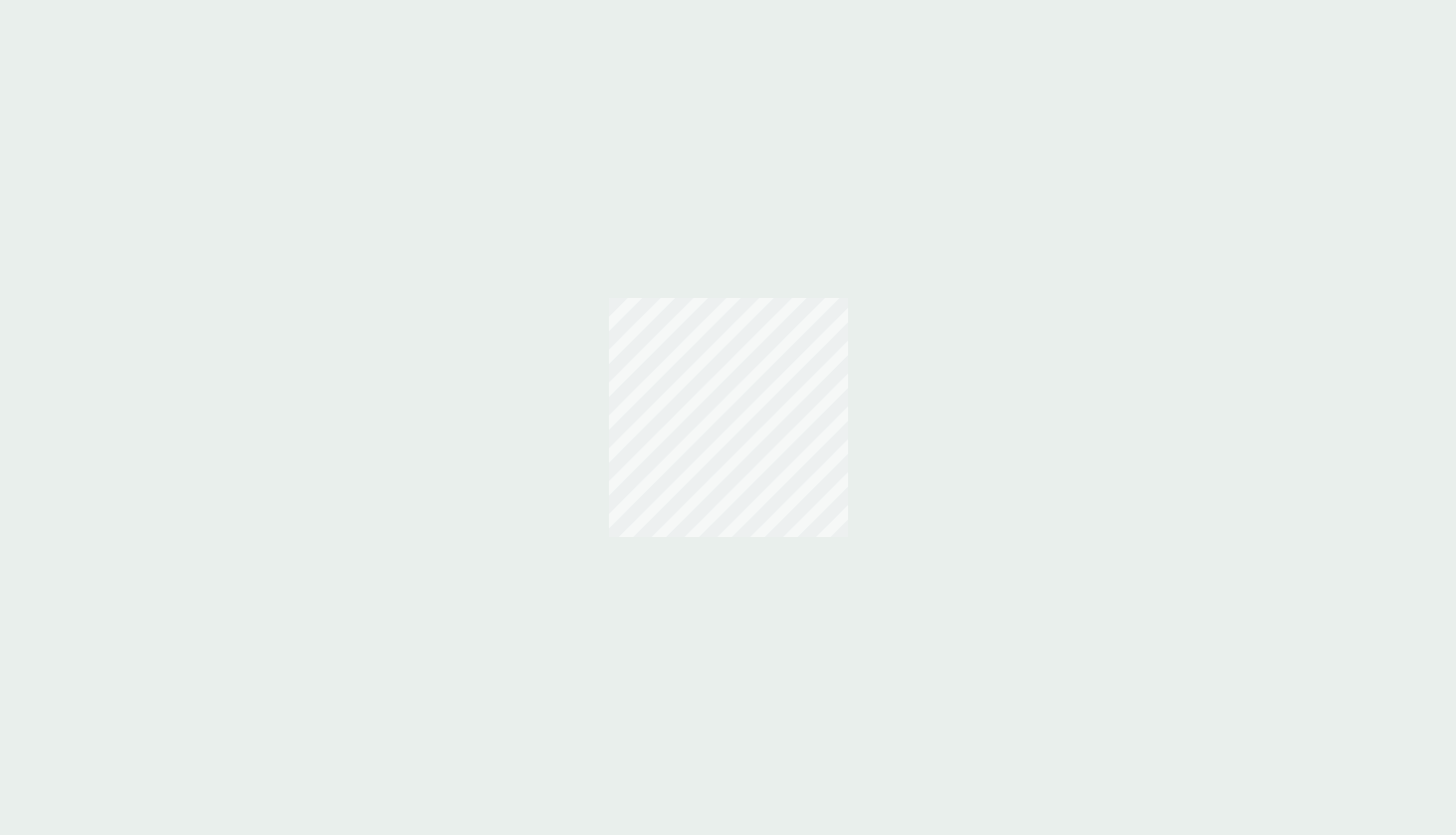 scroll, scrollTop: 0, scrollLeft: 0, axis: both 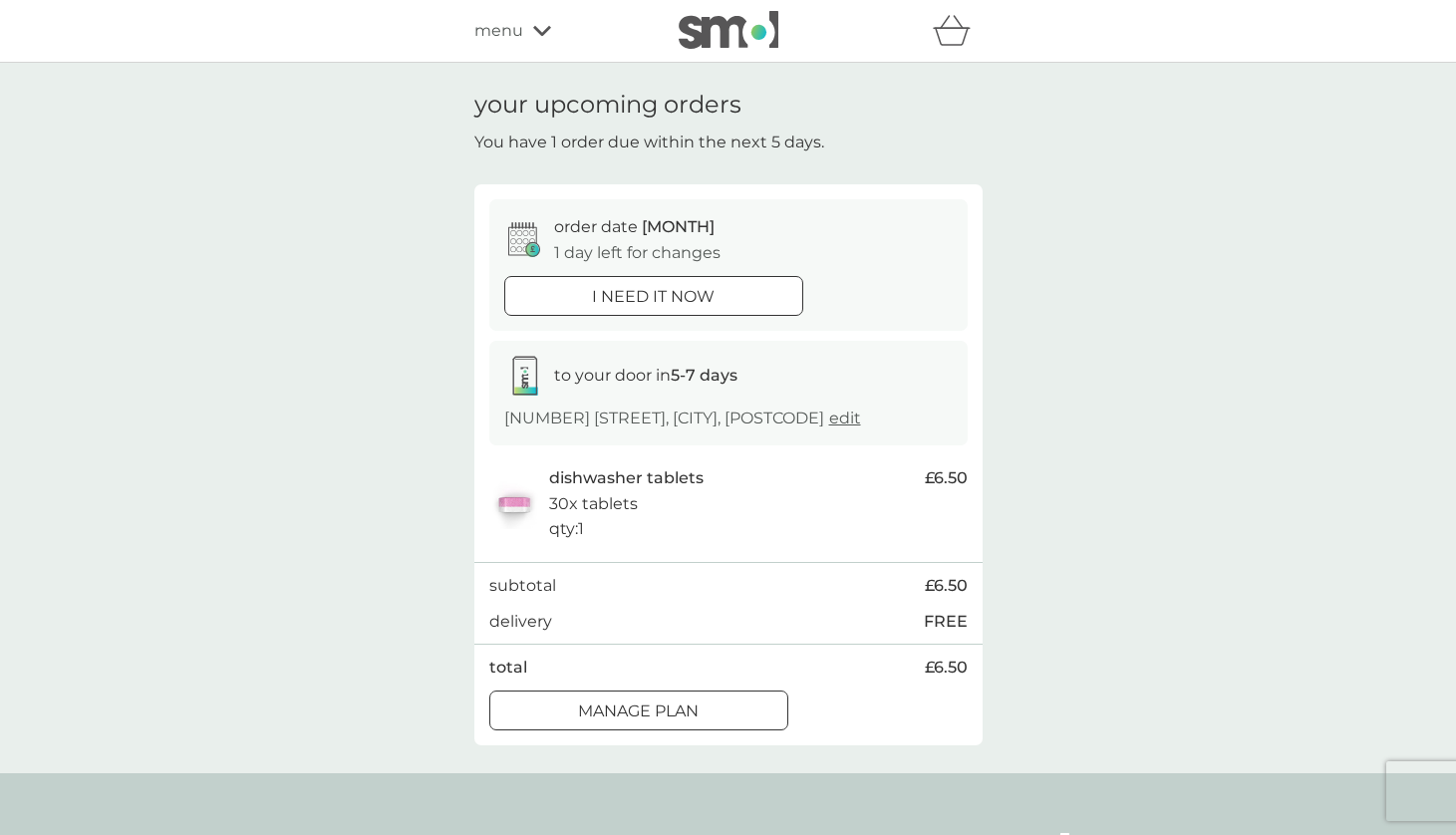 click on "Manage plan" at bounding box center [638, 711] 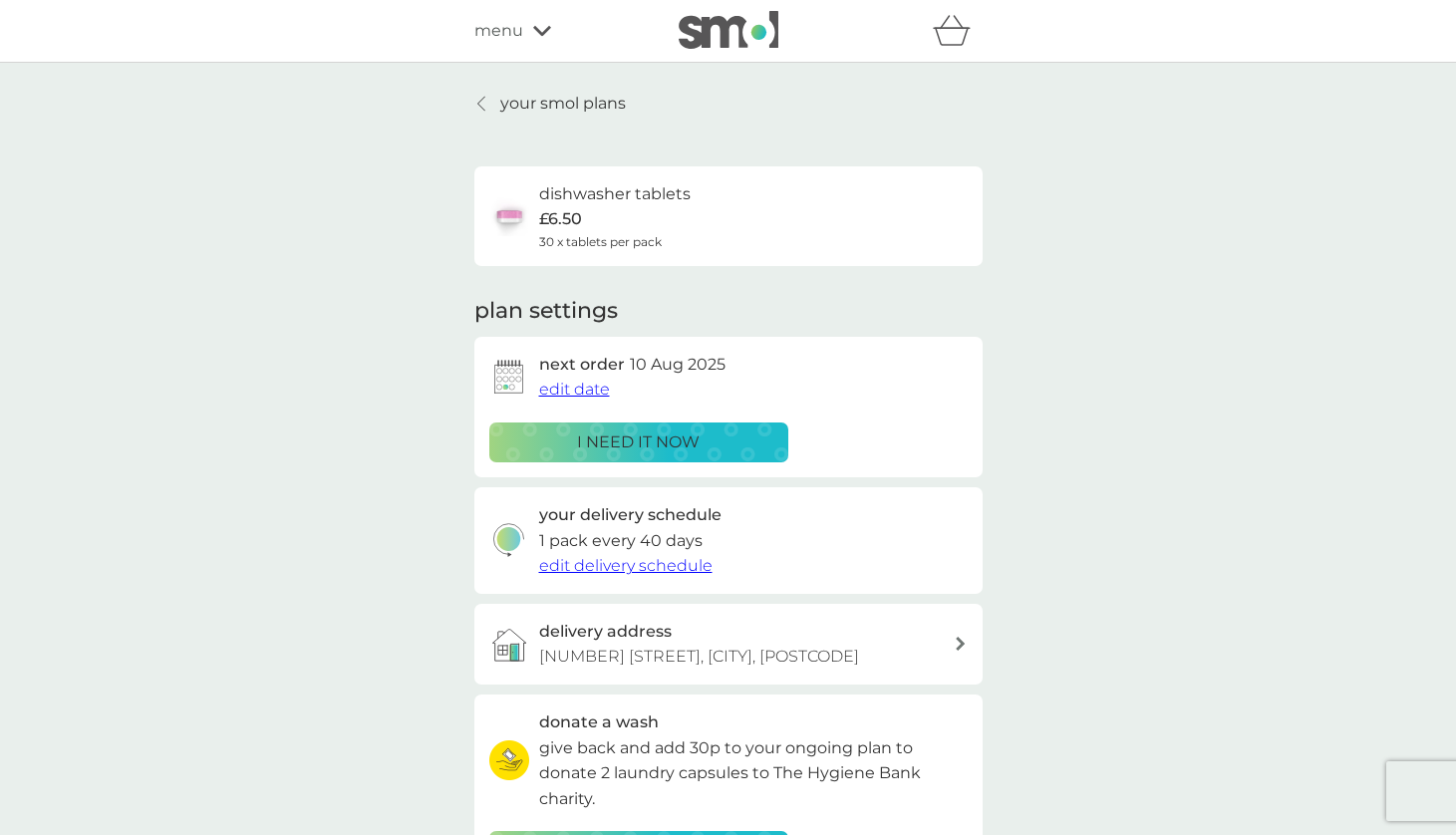 click on "edit date" at bounding box center [574, 389] 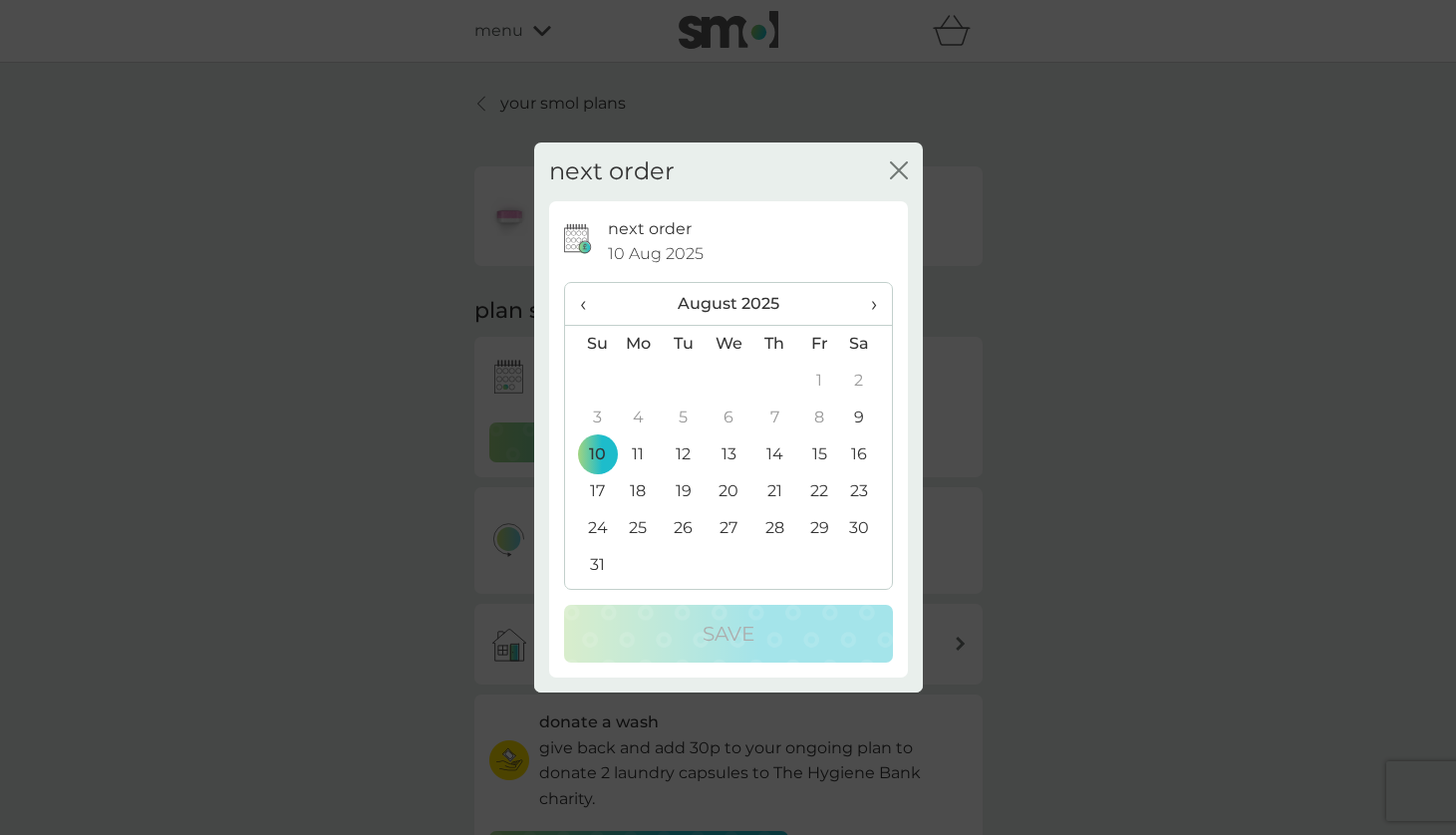 click on "›" at bounding box center (866, 304) 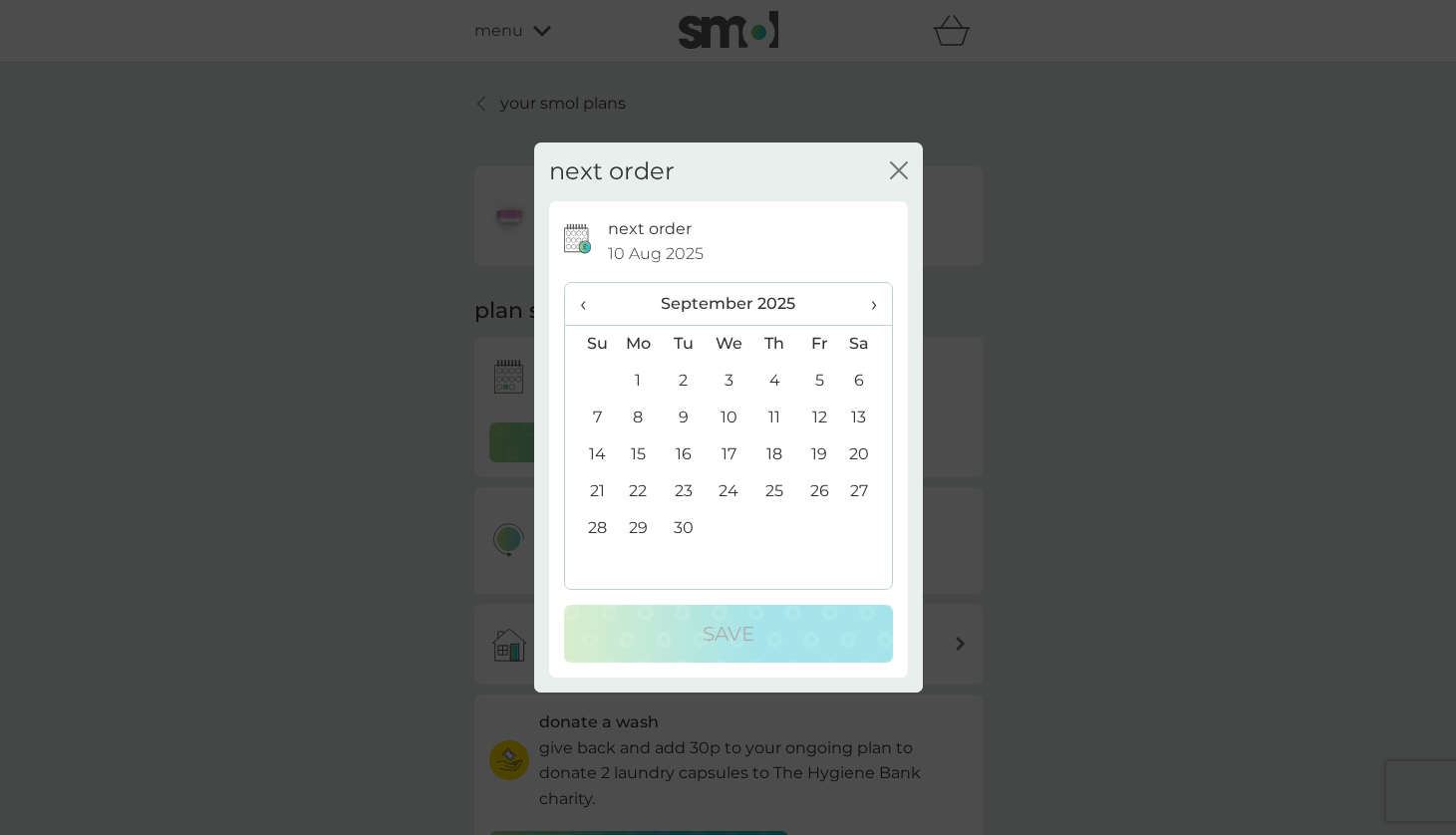 click on "8" at bounding box center (639, 418) 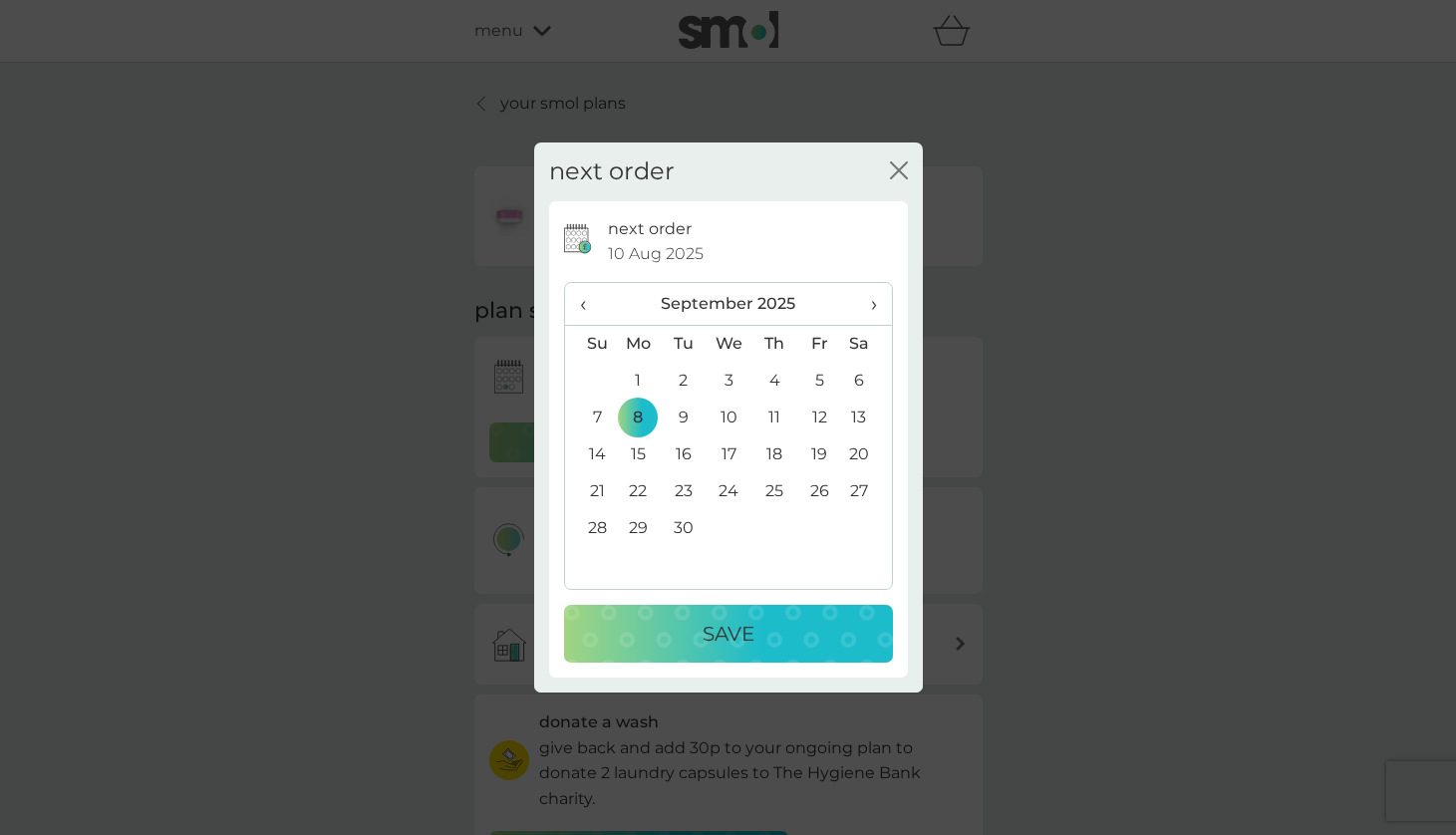 click on "Save" at bounding box center [728, 634] 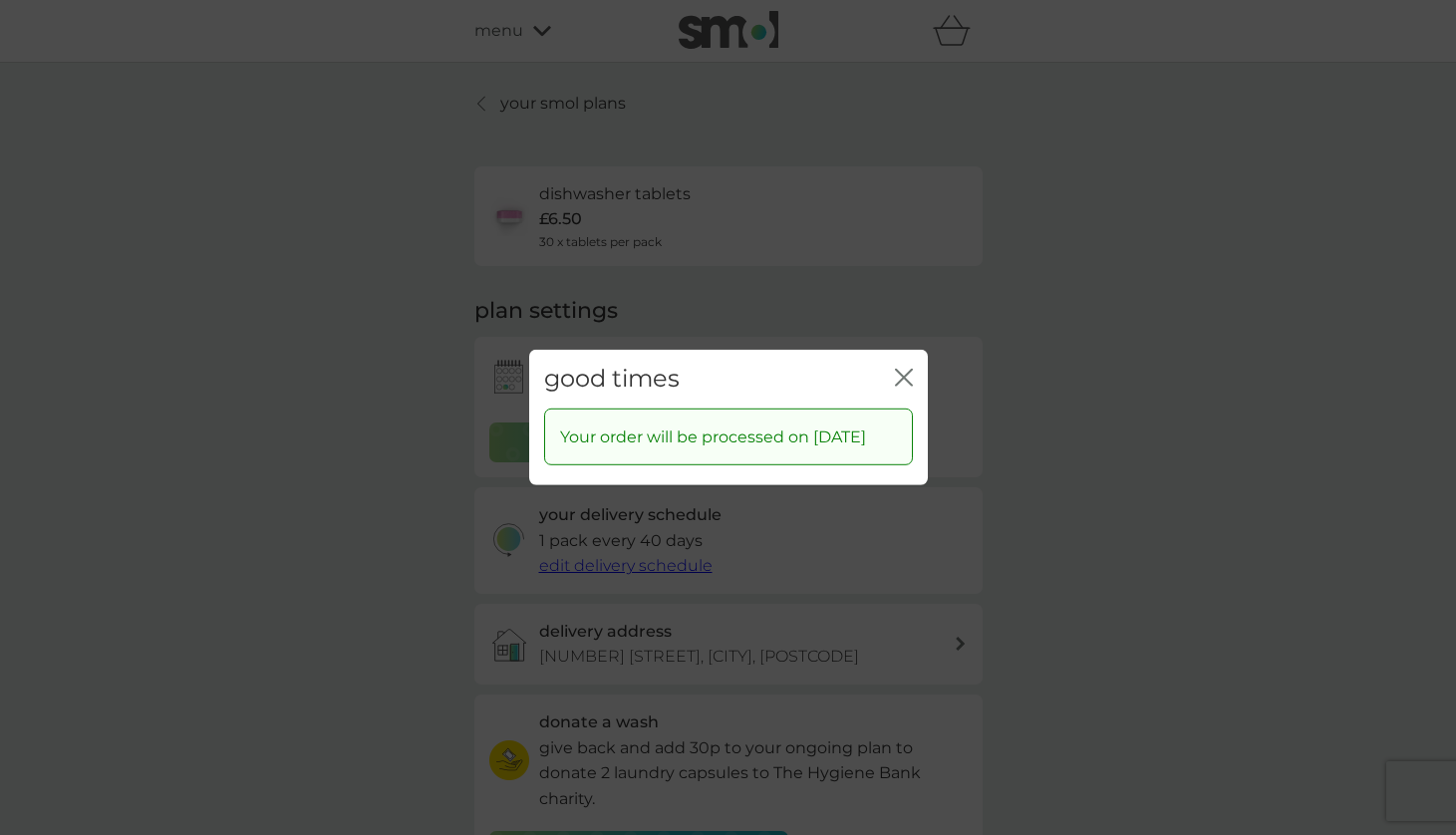click on "close" 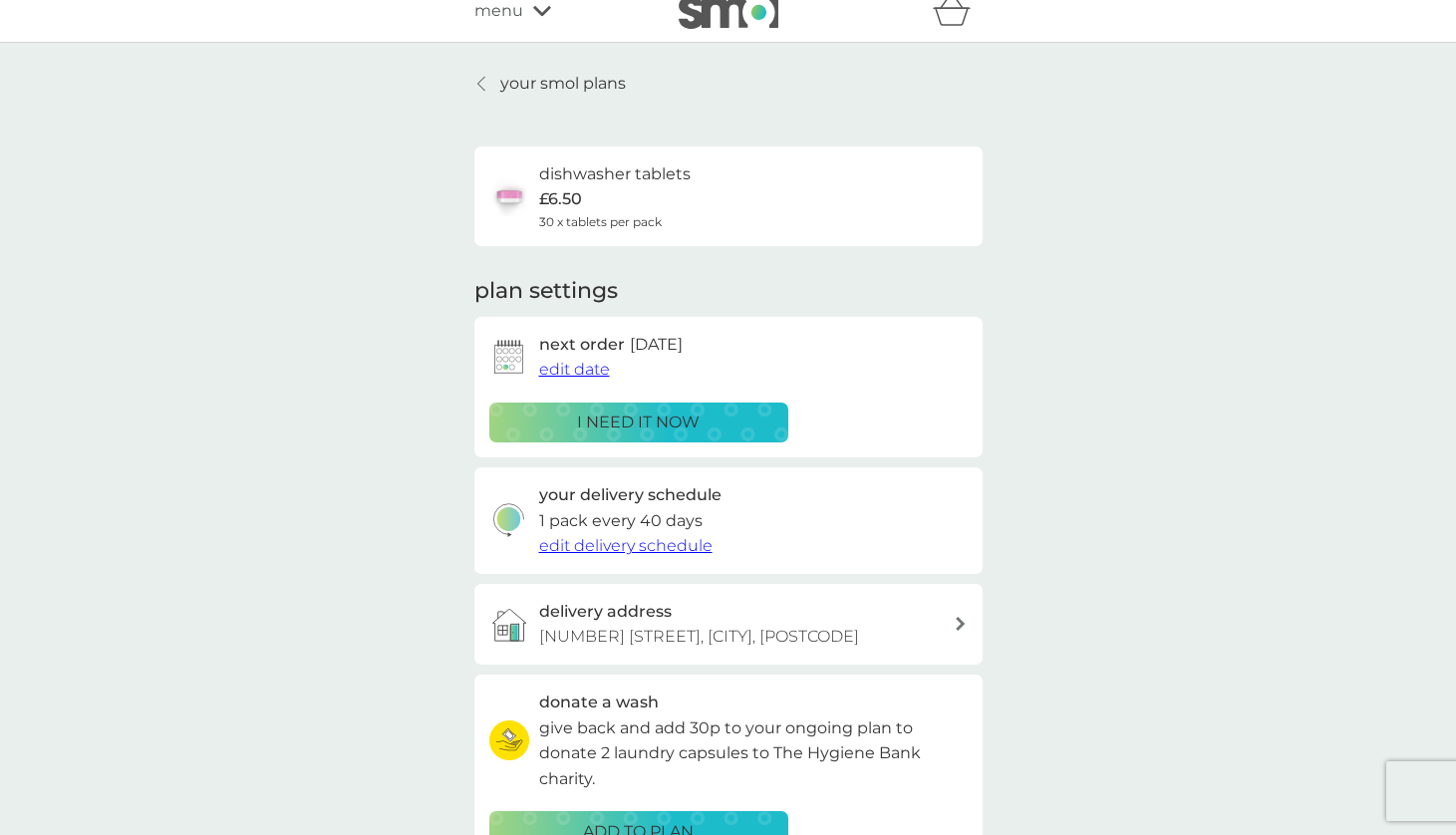 scroll, scrollTop: 25, scrollLeft: 0, axis: vertical 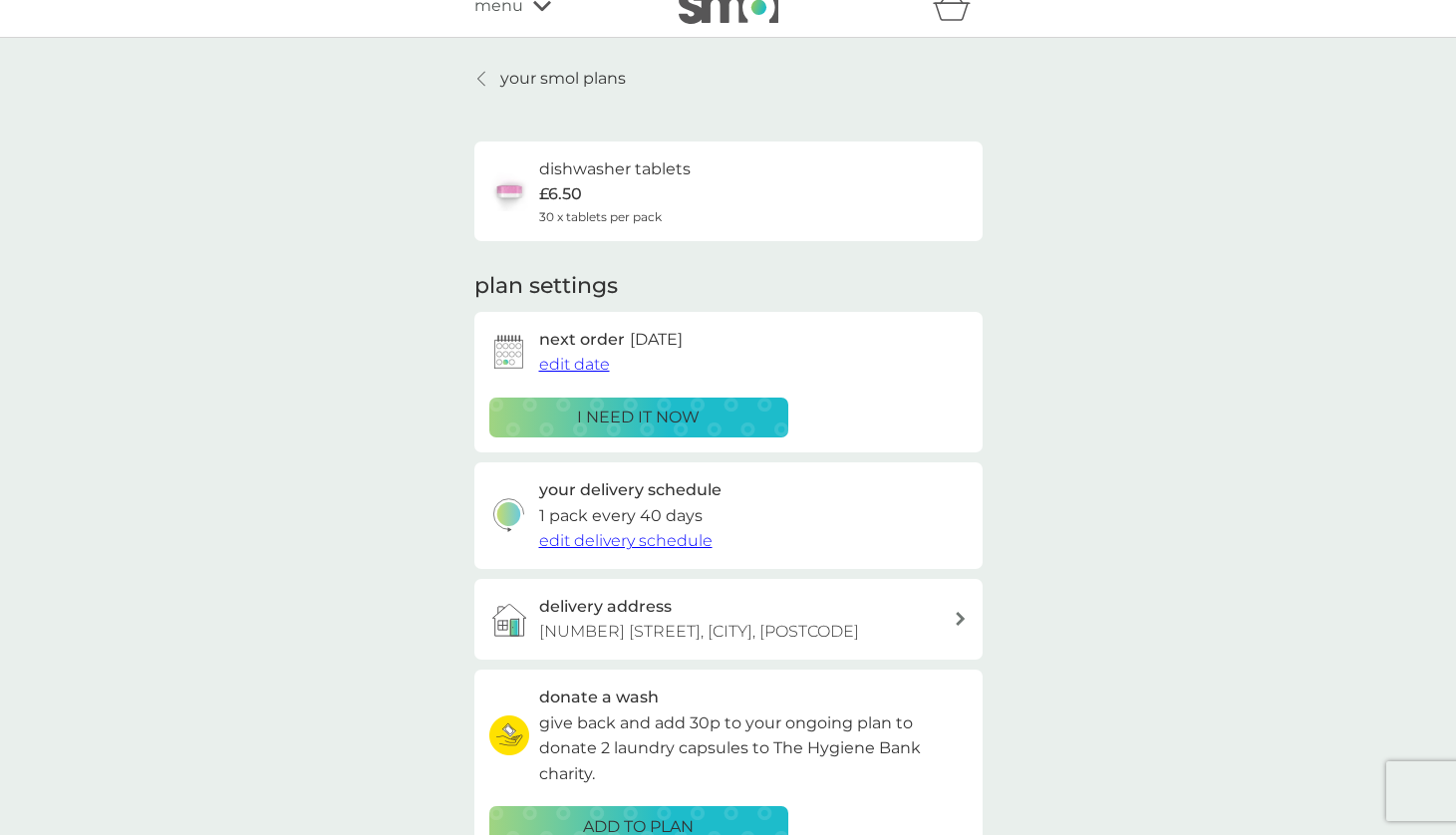 click on "your smol plans" at bounding box center (563, 79) 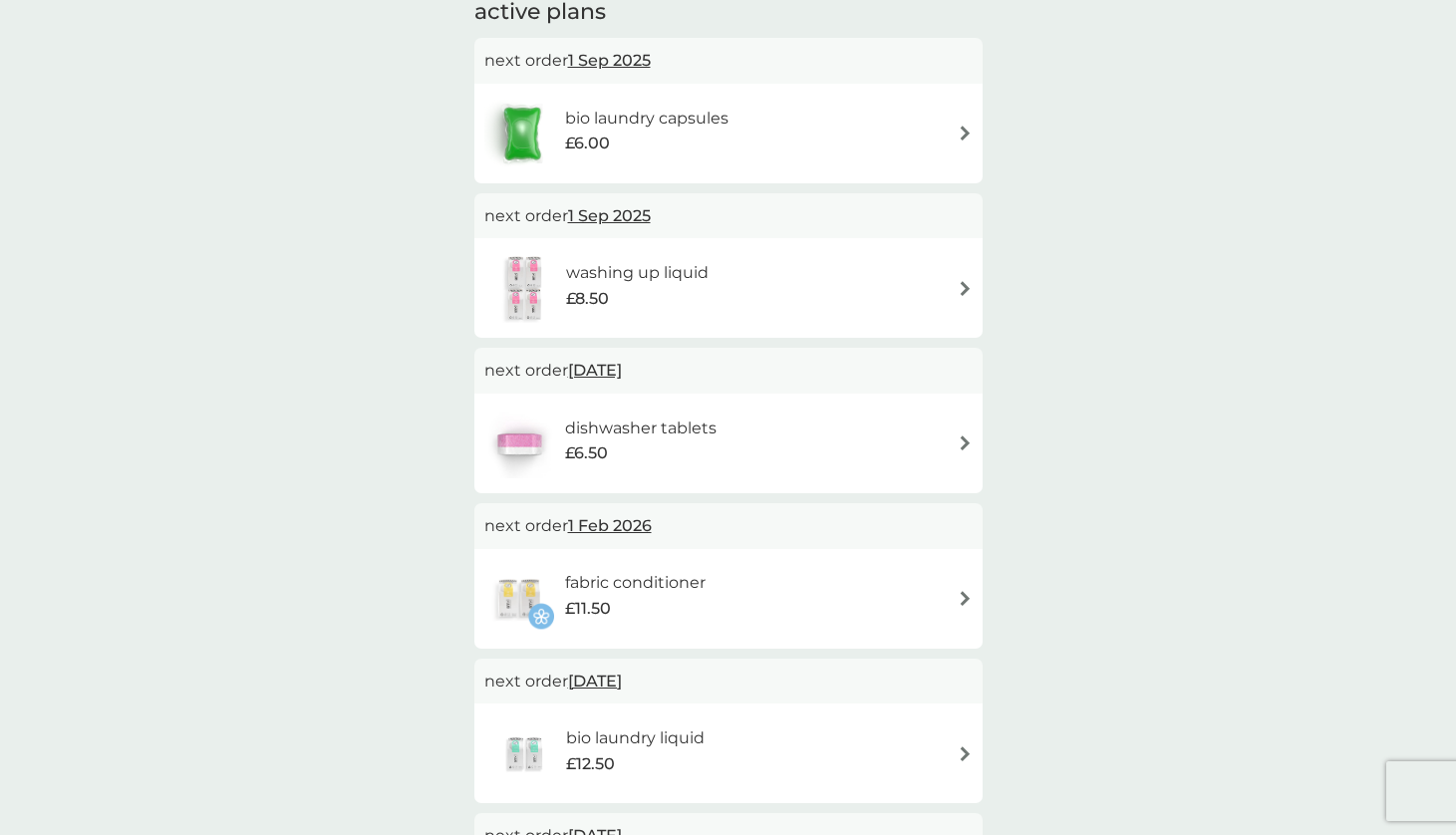 scroll, scrollTop: 379, scrollLeft: 0, axis: vertical 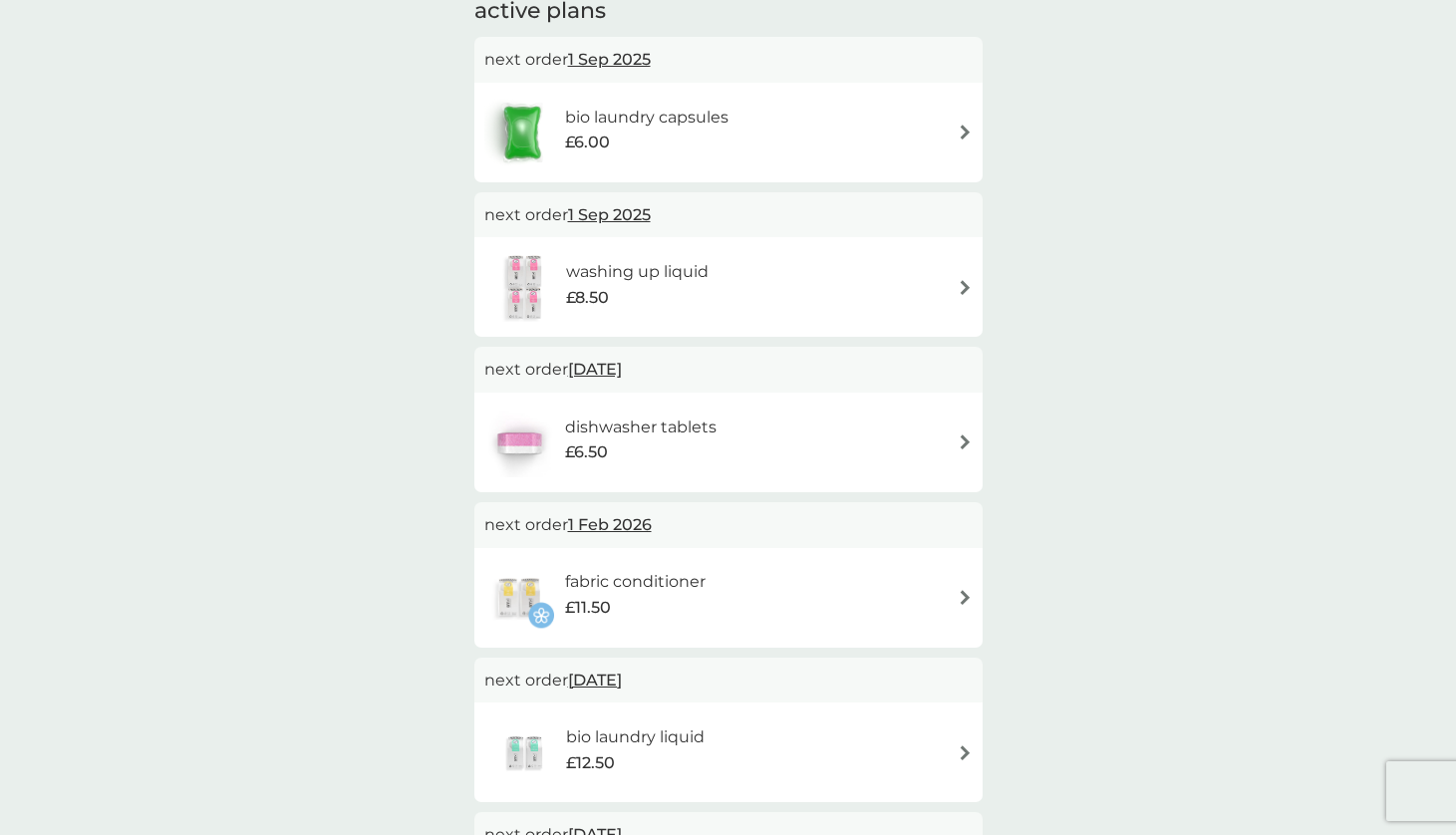 click on "1 Sep 2025" at bounding box center (609, 59) 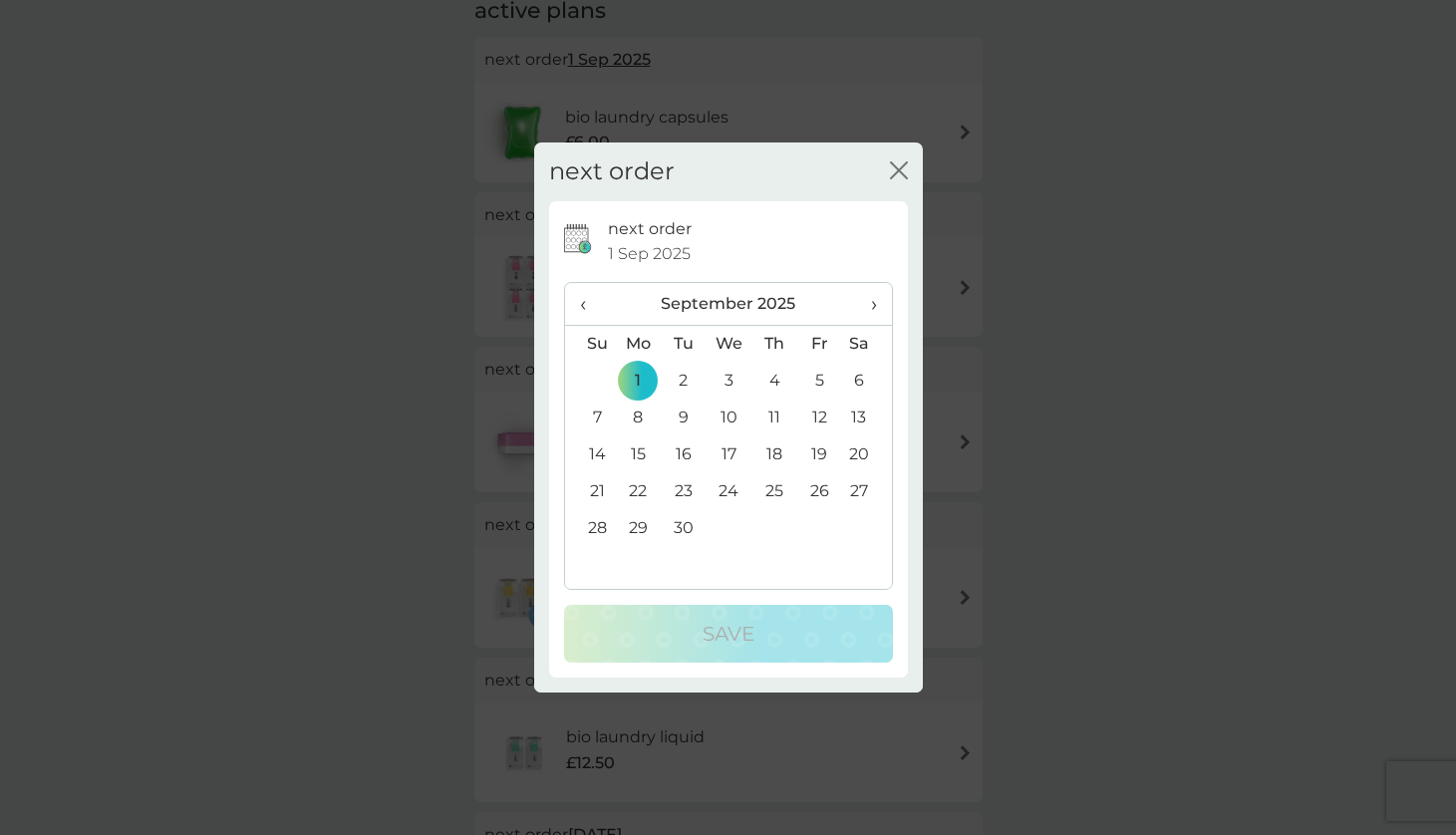 click on "›" at bounding box center (866, 304) 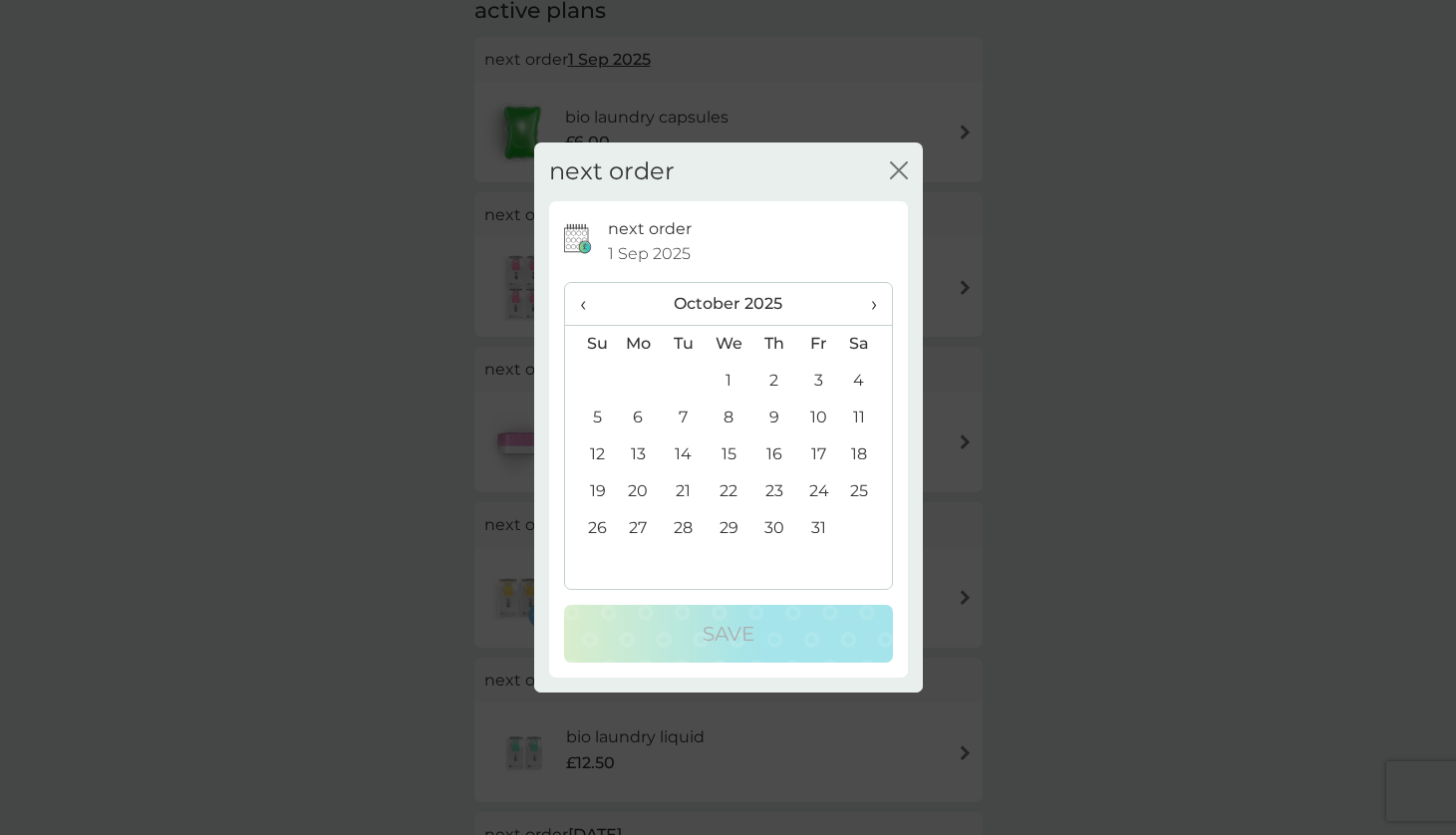 click on "6" at bounding box center (639, 418) 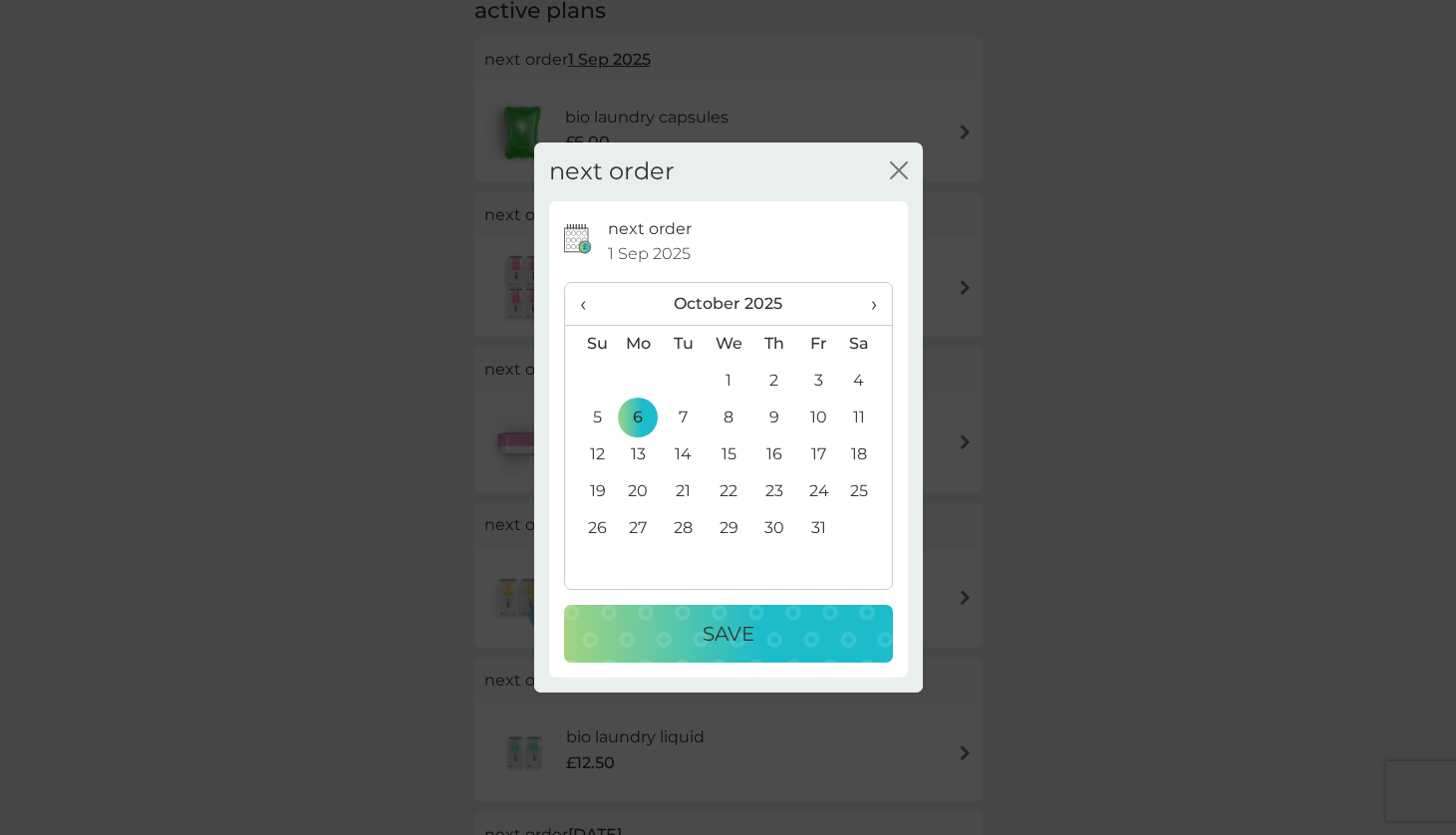 click on "Save" at bounding box center [728, 634] 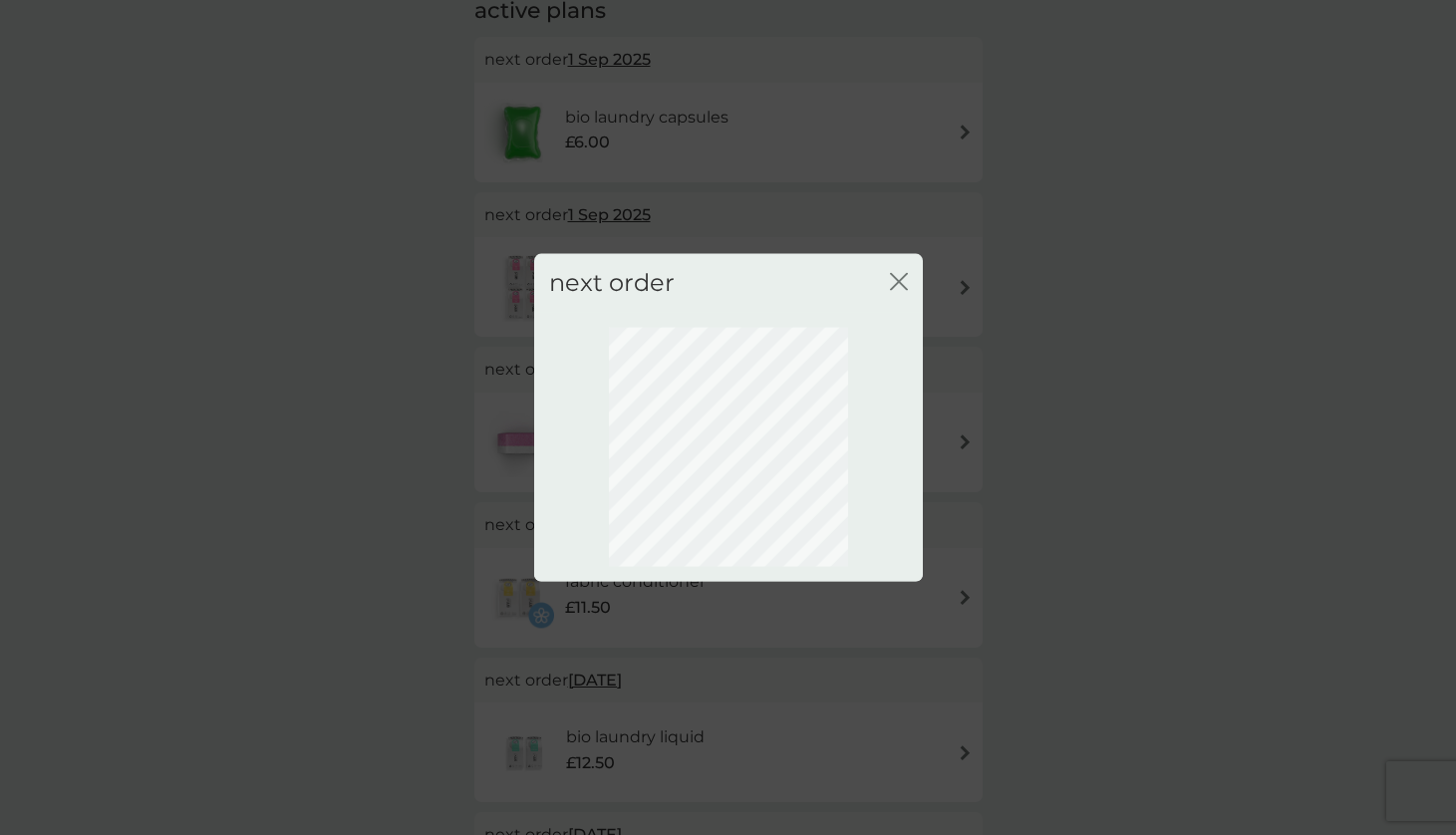 scroll, scrollTop: 0, scrollLeft: 0, axis: both 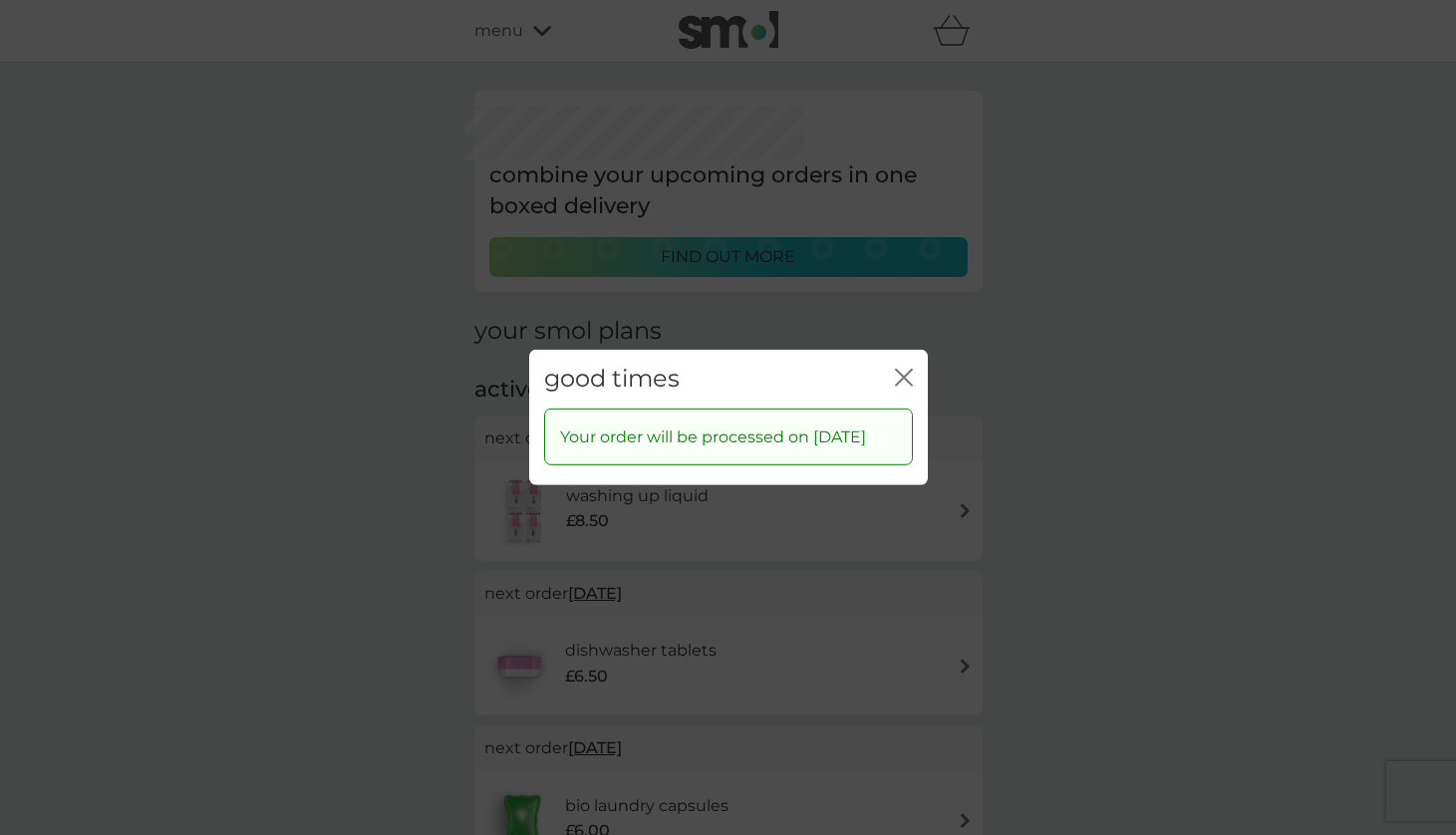 click on "close" 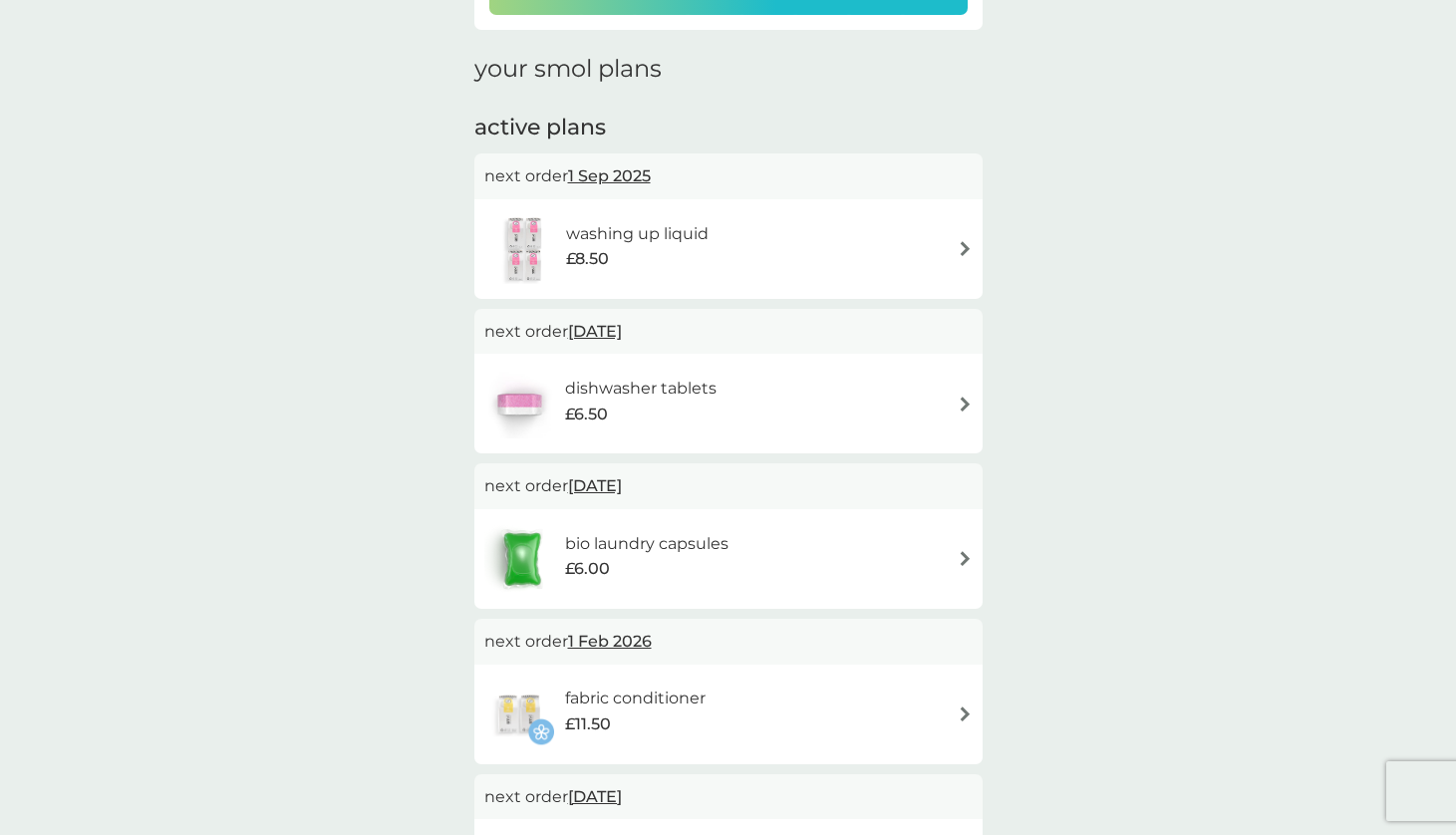 scroll, scrollTop: 264, scrollLeft: 0, axis: vertical 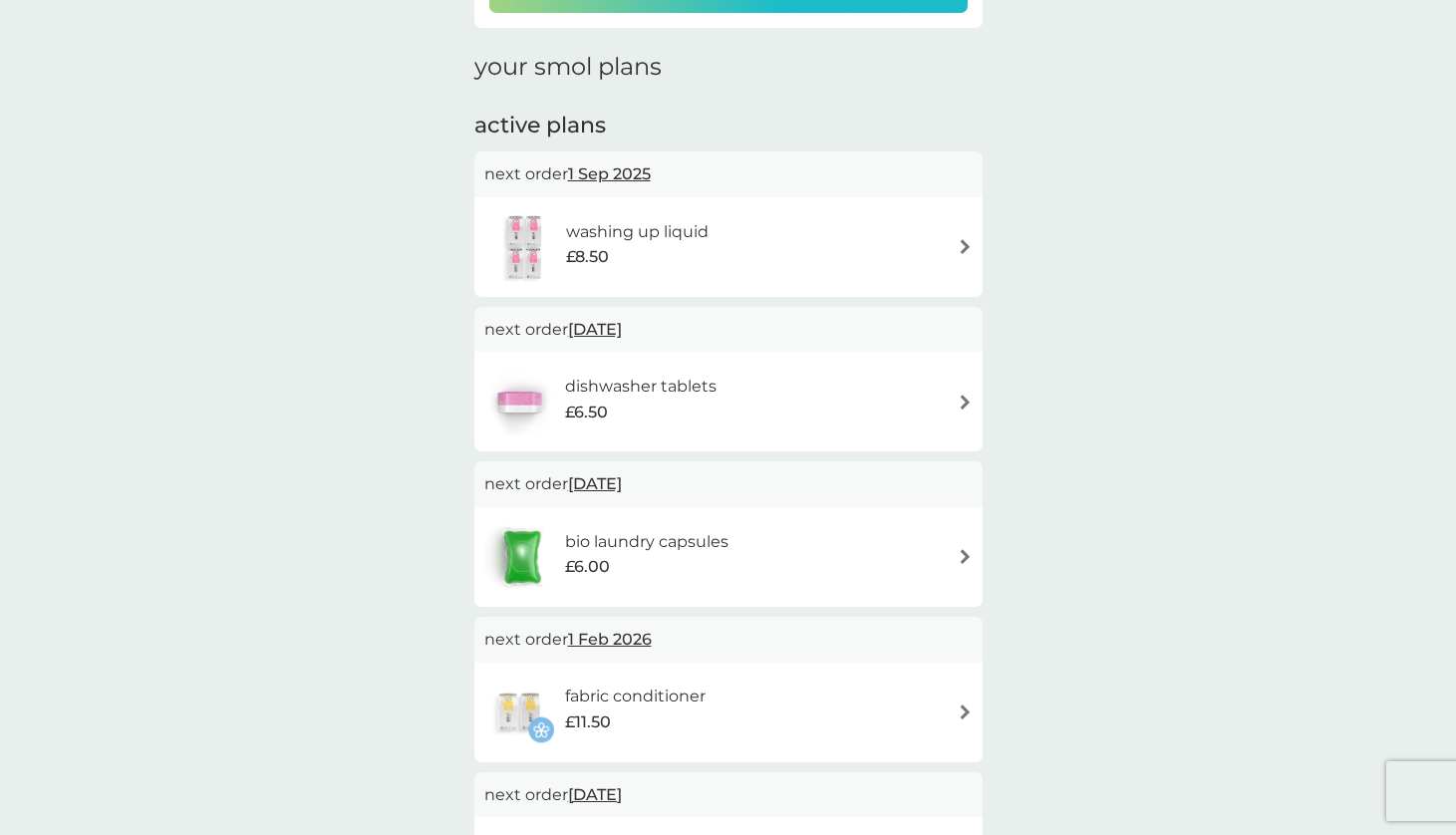 click on "1 Sep 2025" at bounding box center [609, 173] 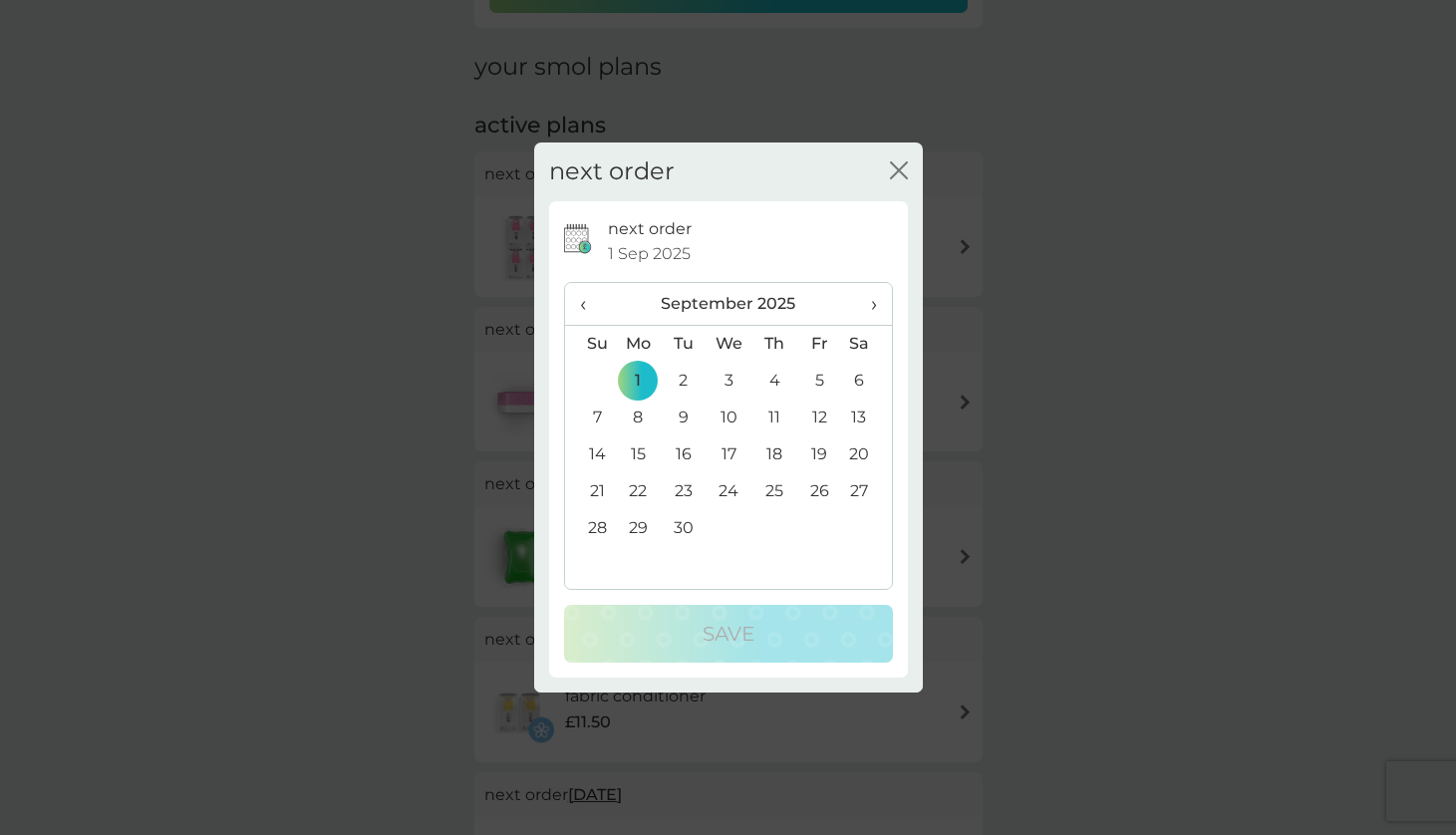 click on "8" at bounding box center [639, 418] 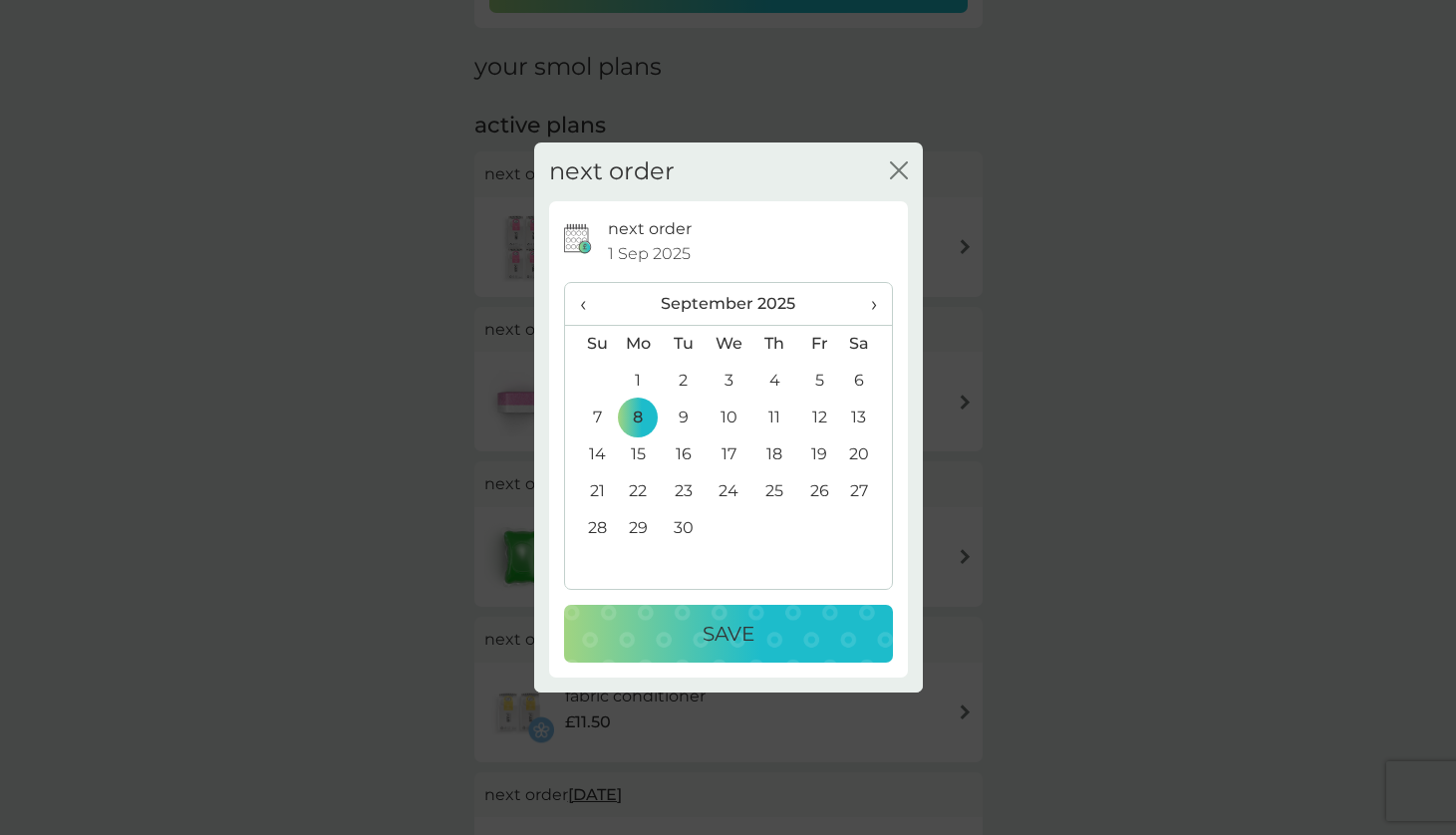 click on "Save" at bounding box center [728, 634] 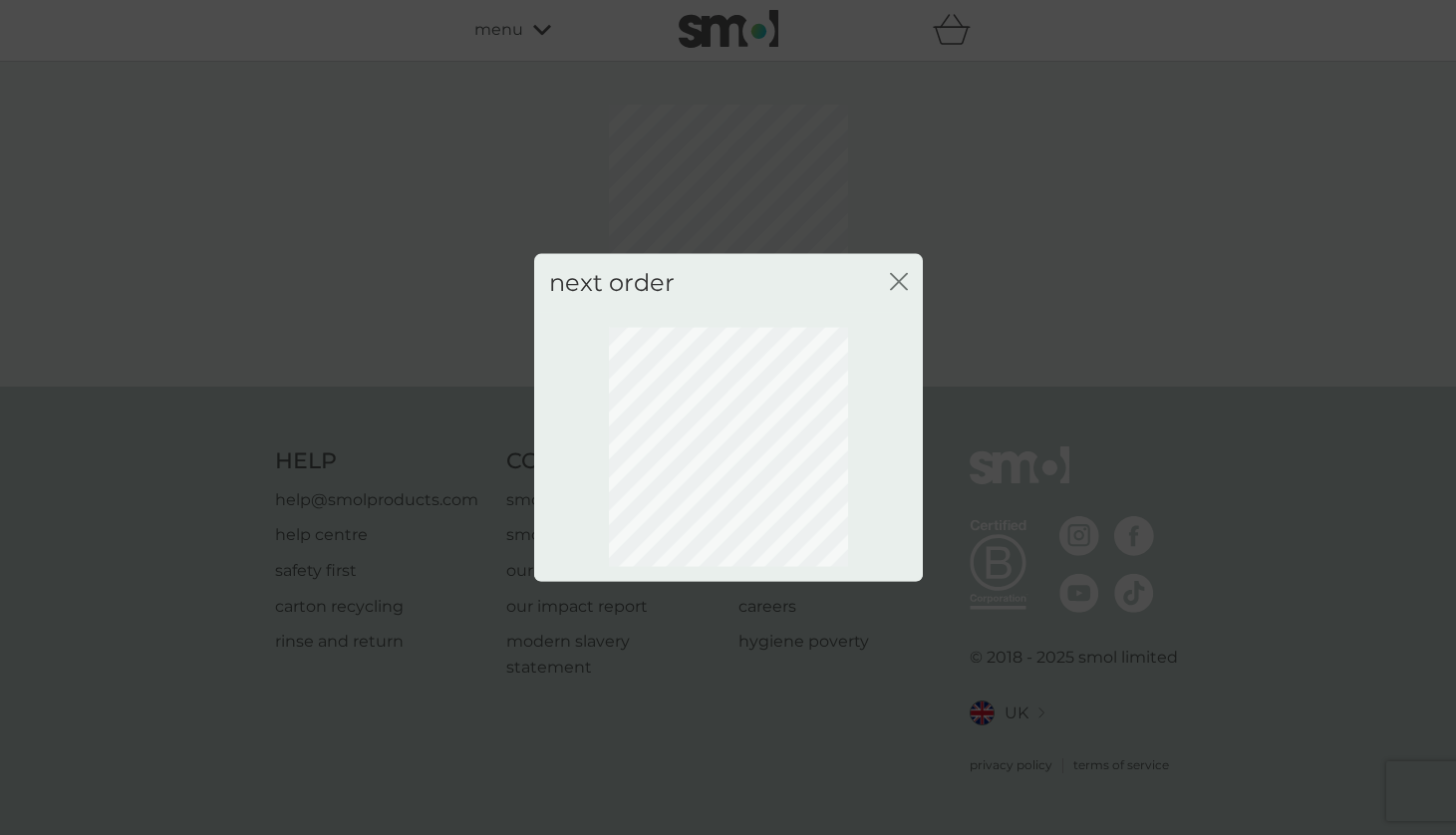 scroll, scrollTop: 0, scrollLeft: 0, axis: both 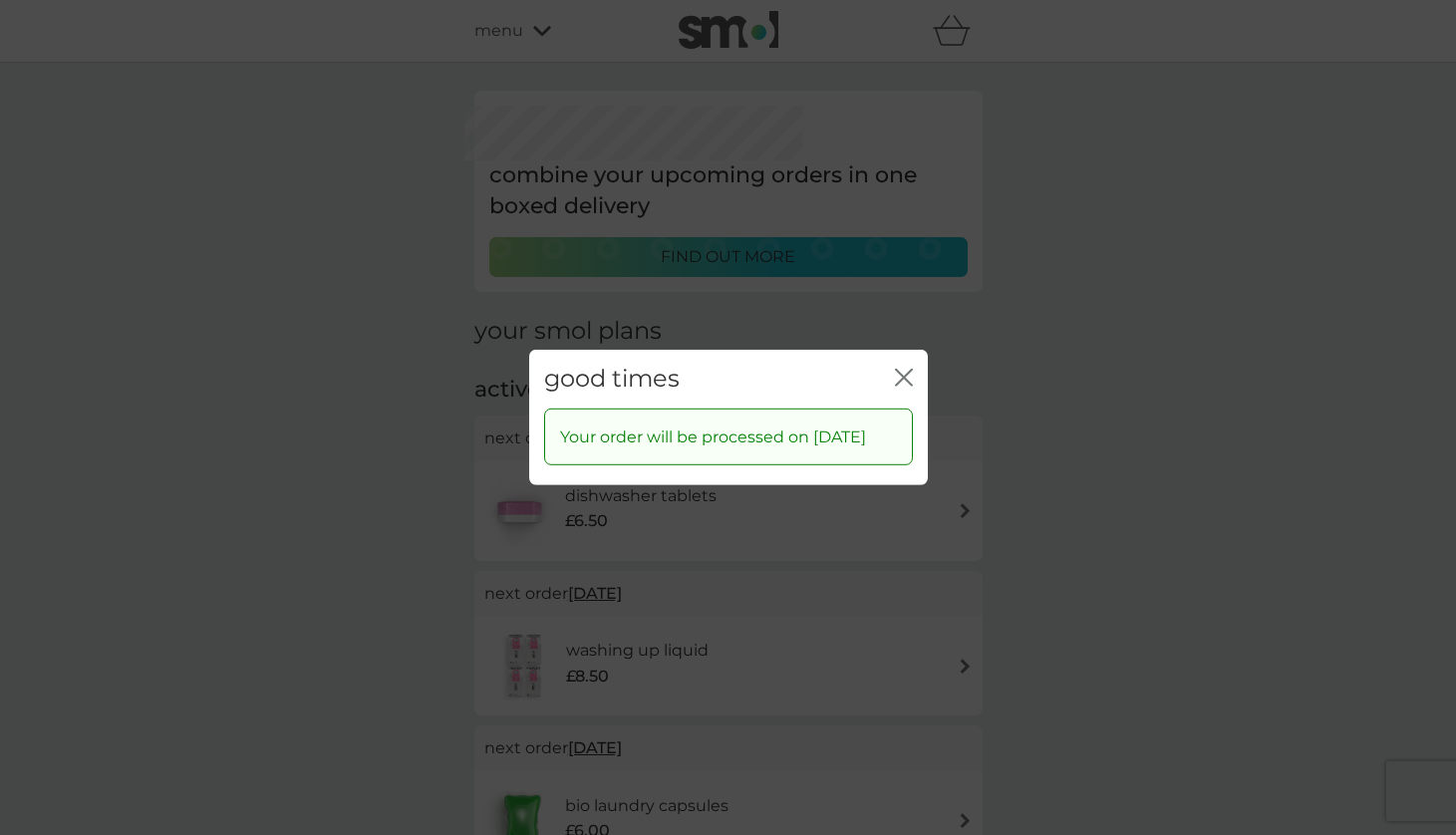 click on "close" 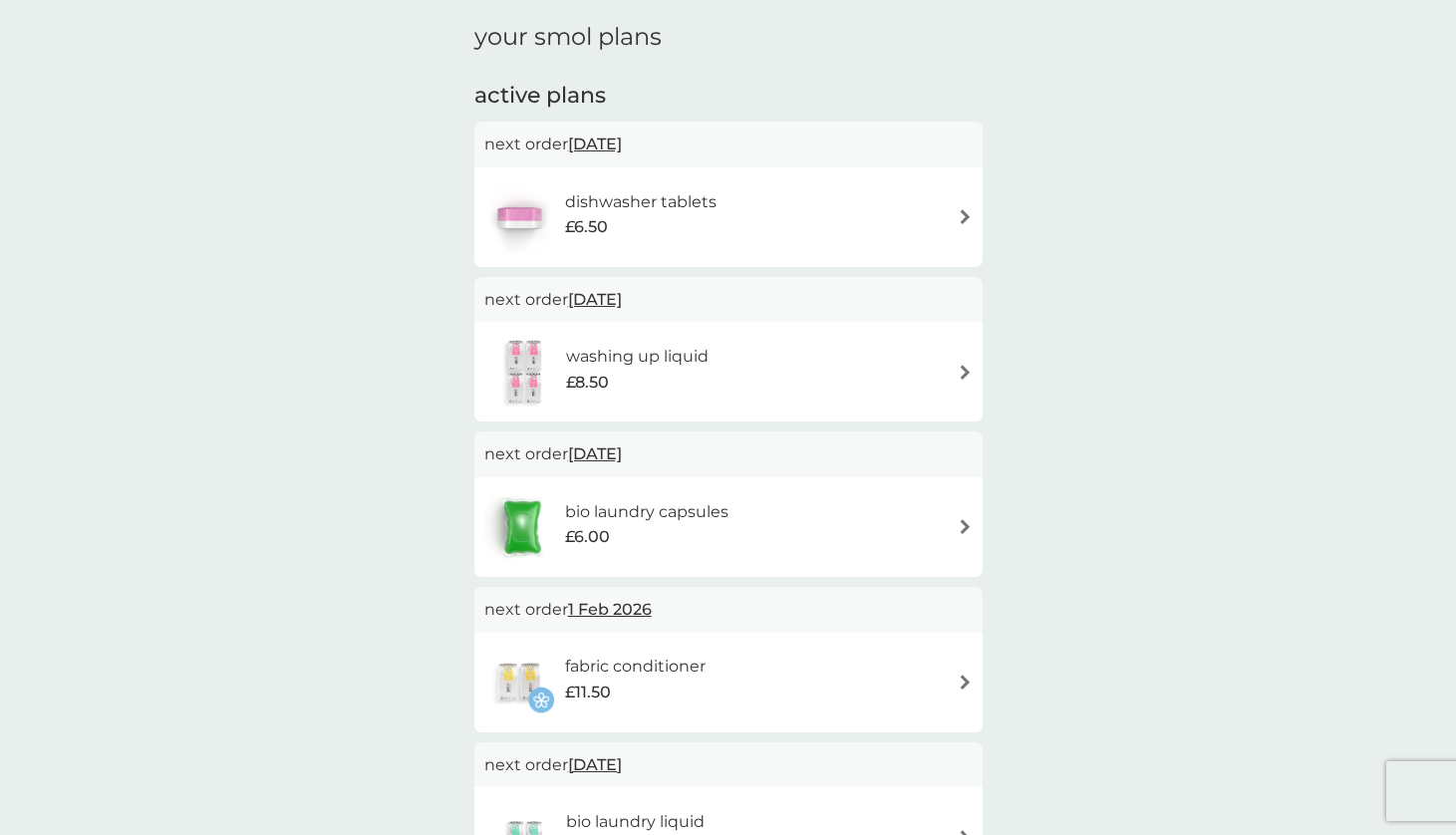 scroll, scrollTop: 300, scrollLeft: 0, axis: vertical 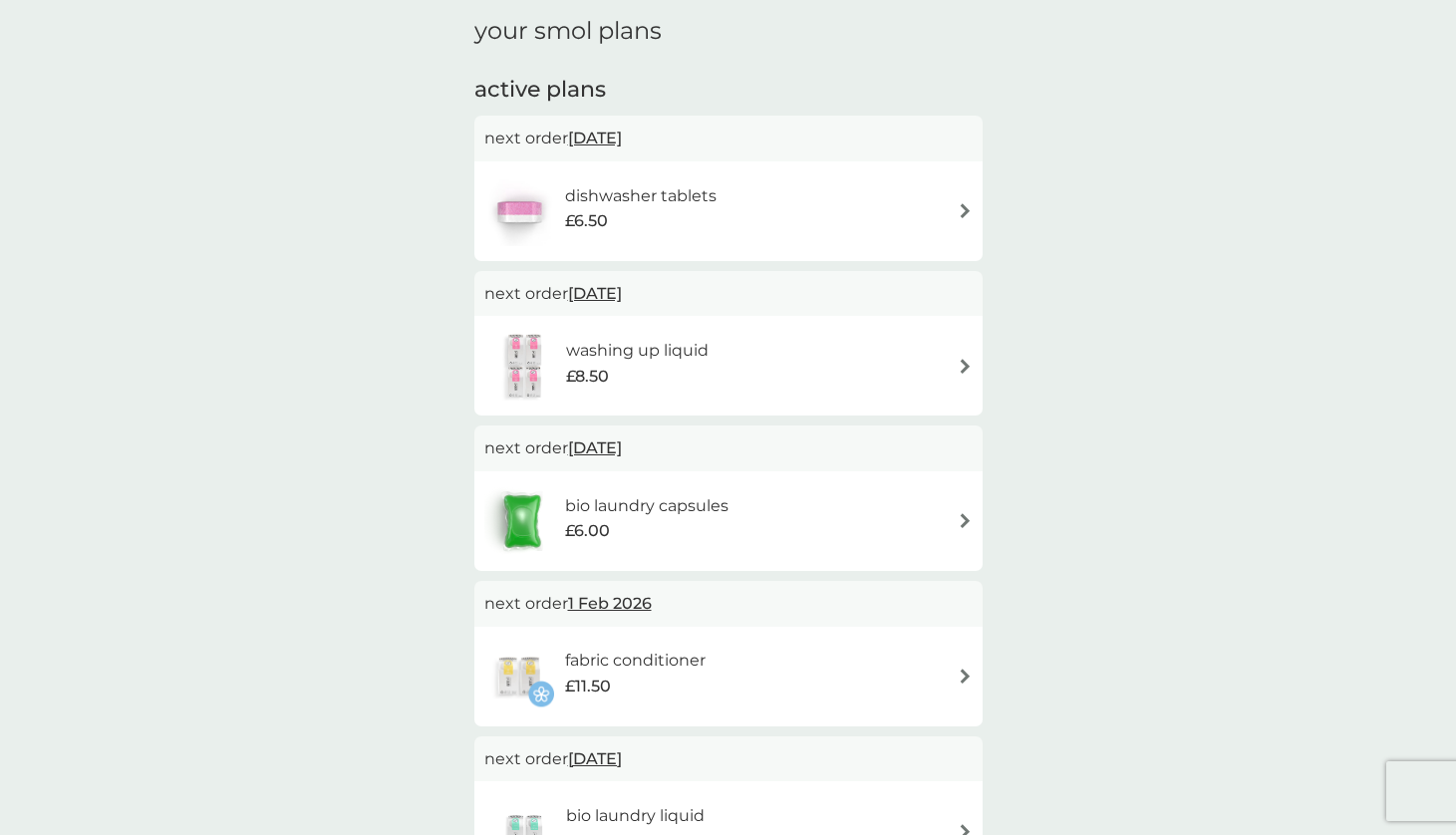 click on "[DATE]" at bounding box center (595, 293) 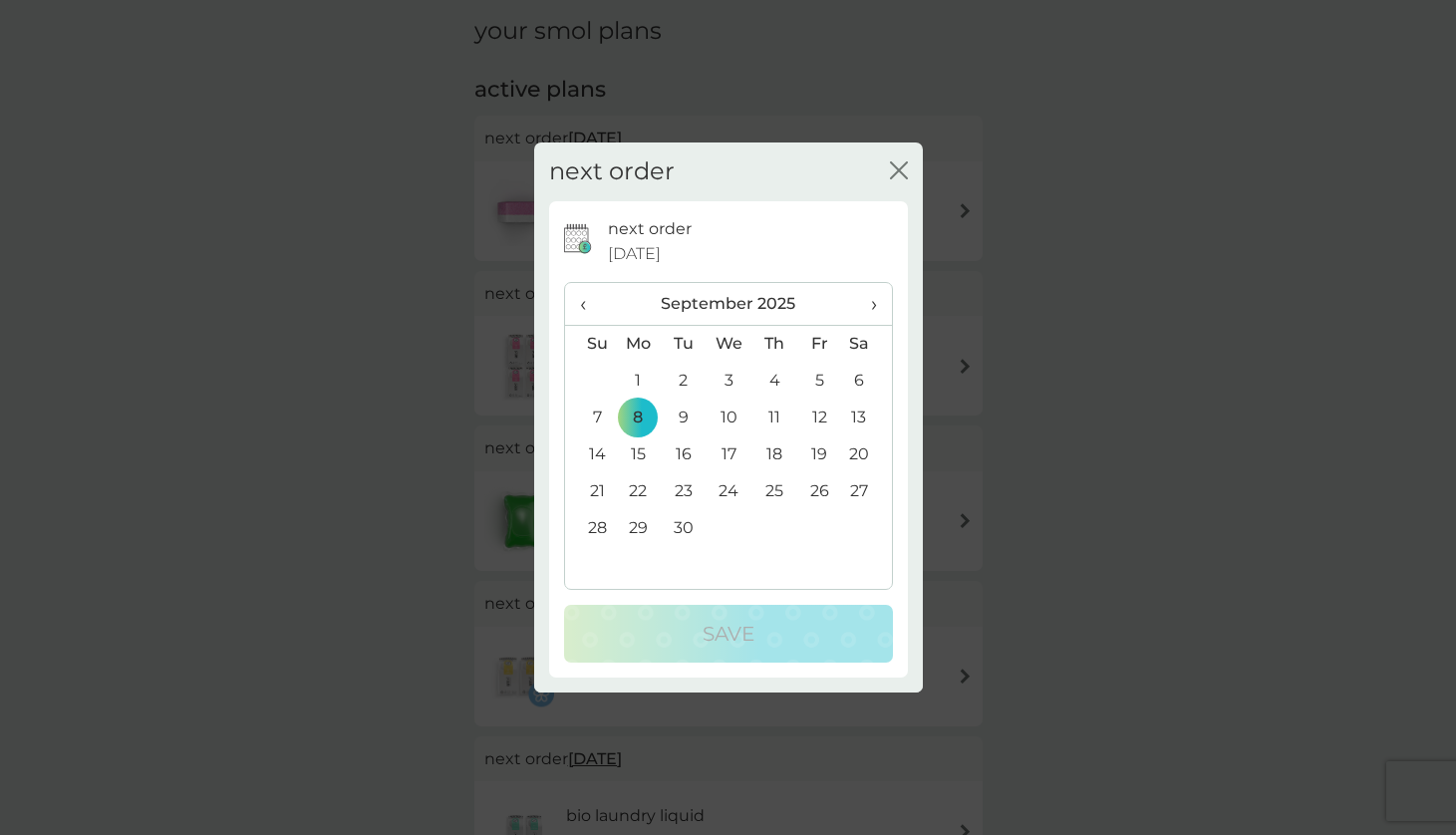click on "›" at bounding box center [866, 304] 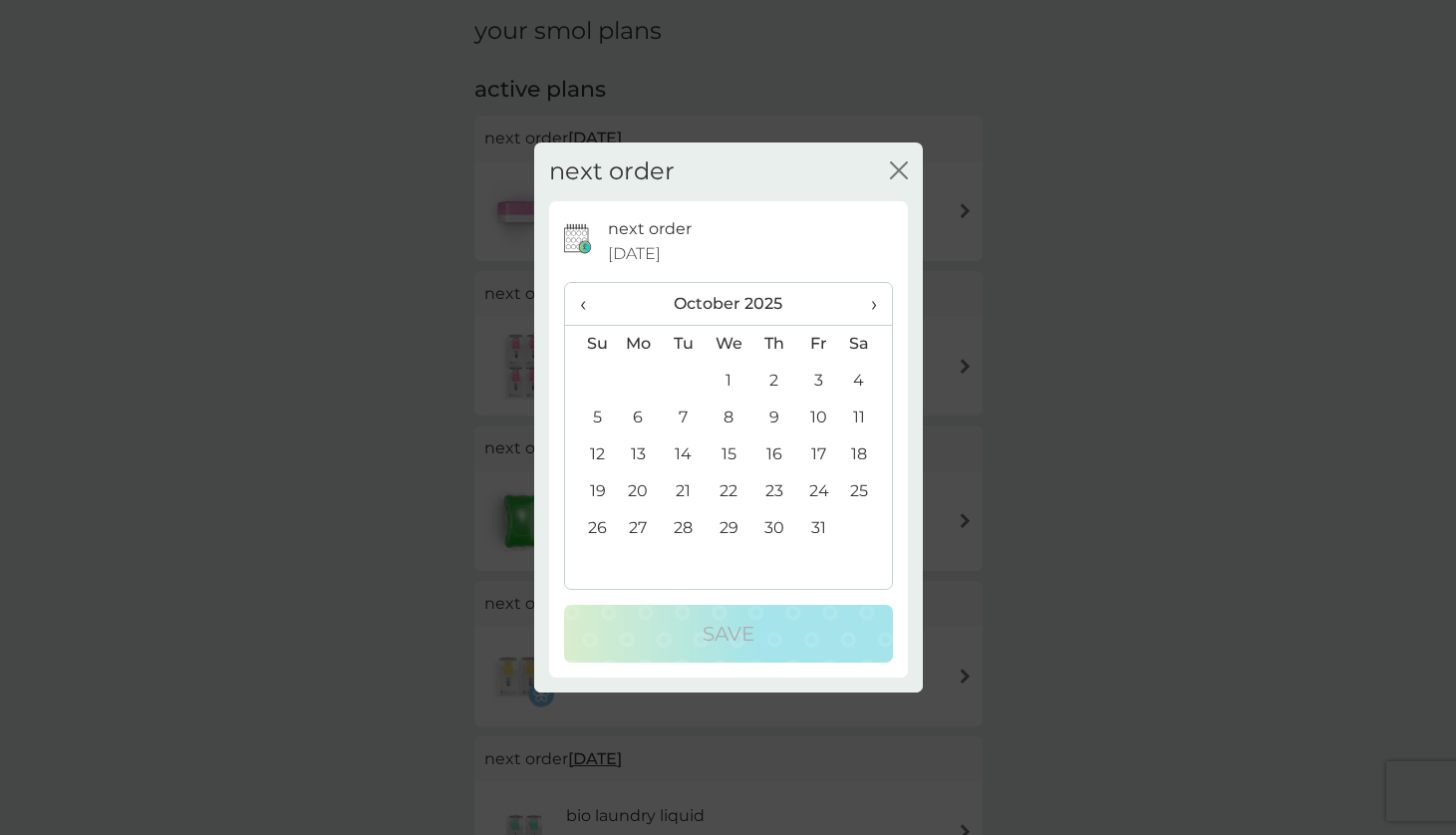click on "6" at bounding box center [639, 418] 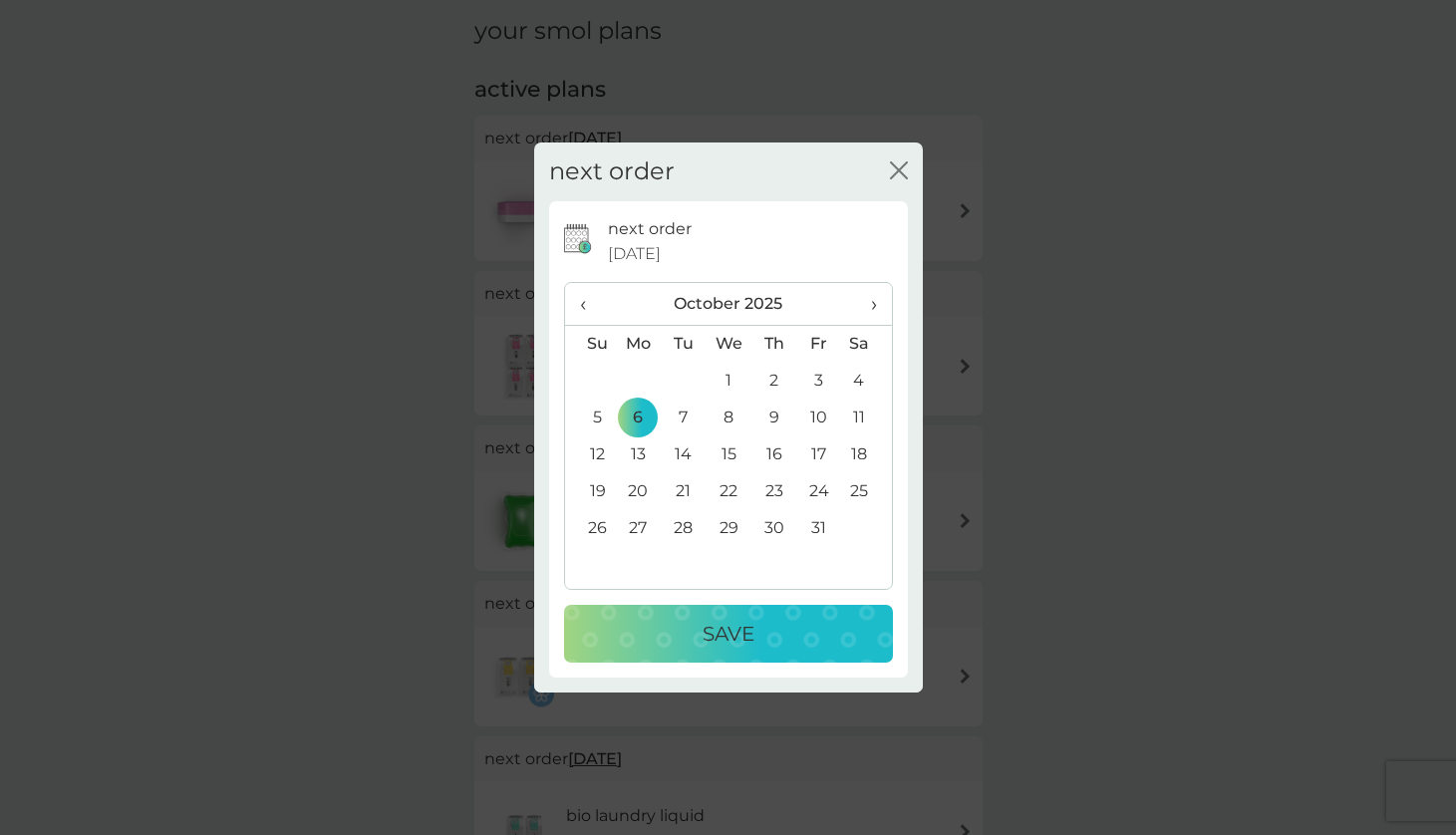 click on "Save" at bounding box center (728, 634) 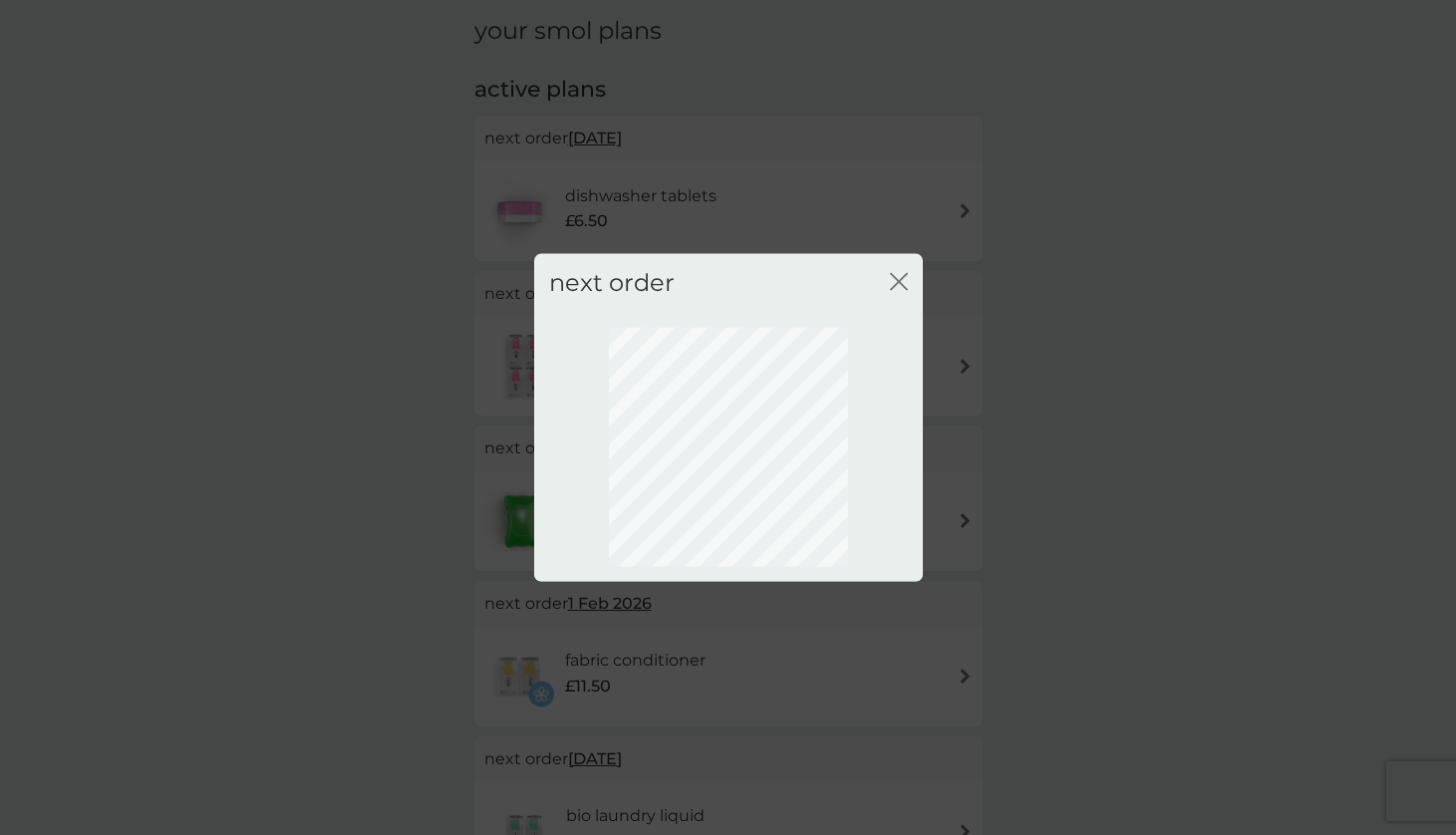 scroll, scrollTop: 0, scrollLeft: 0, axis: both 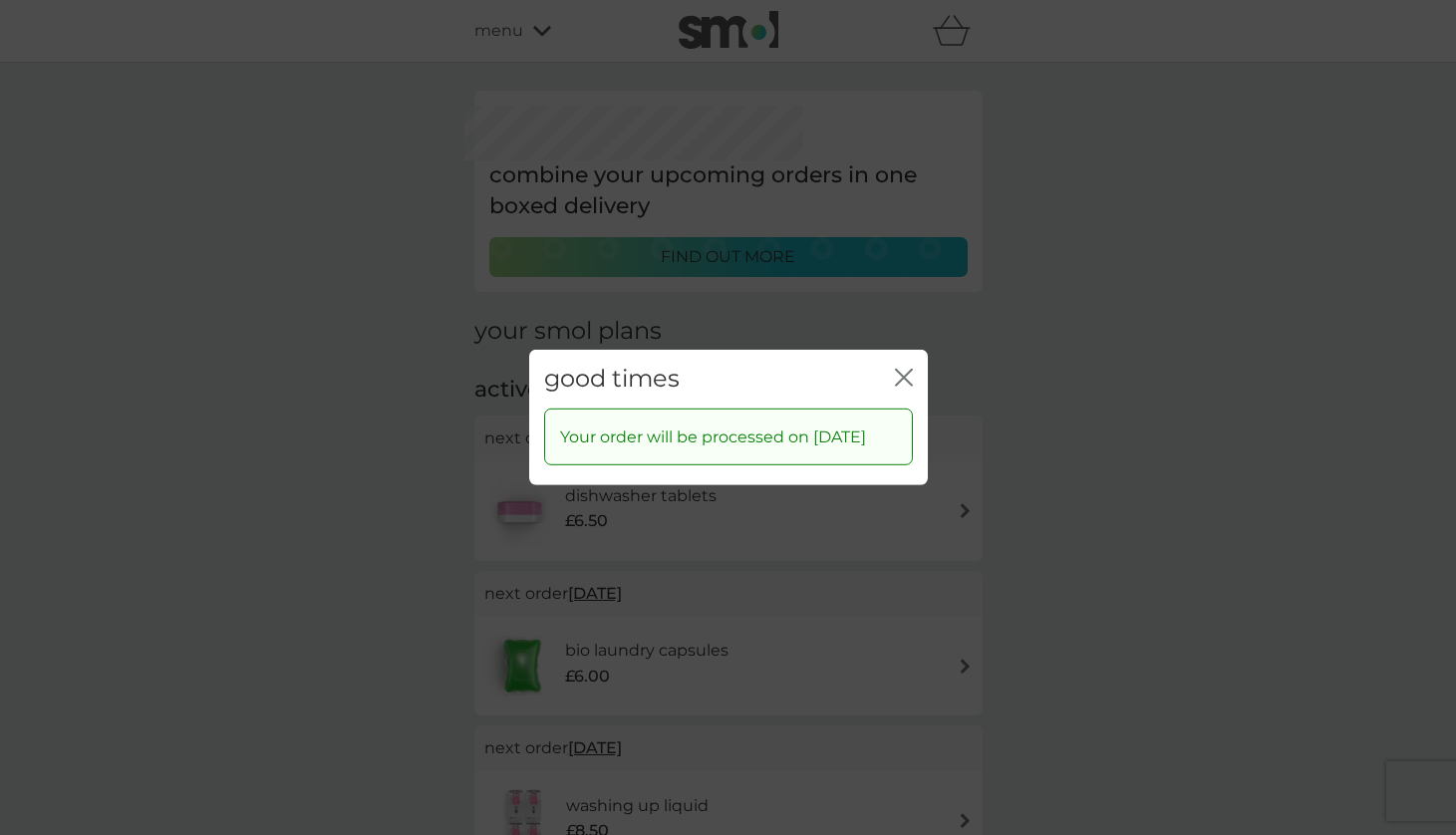click 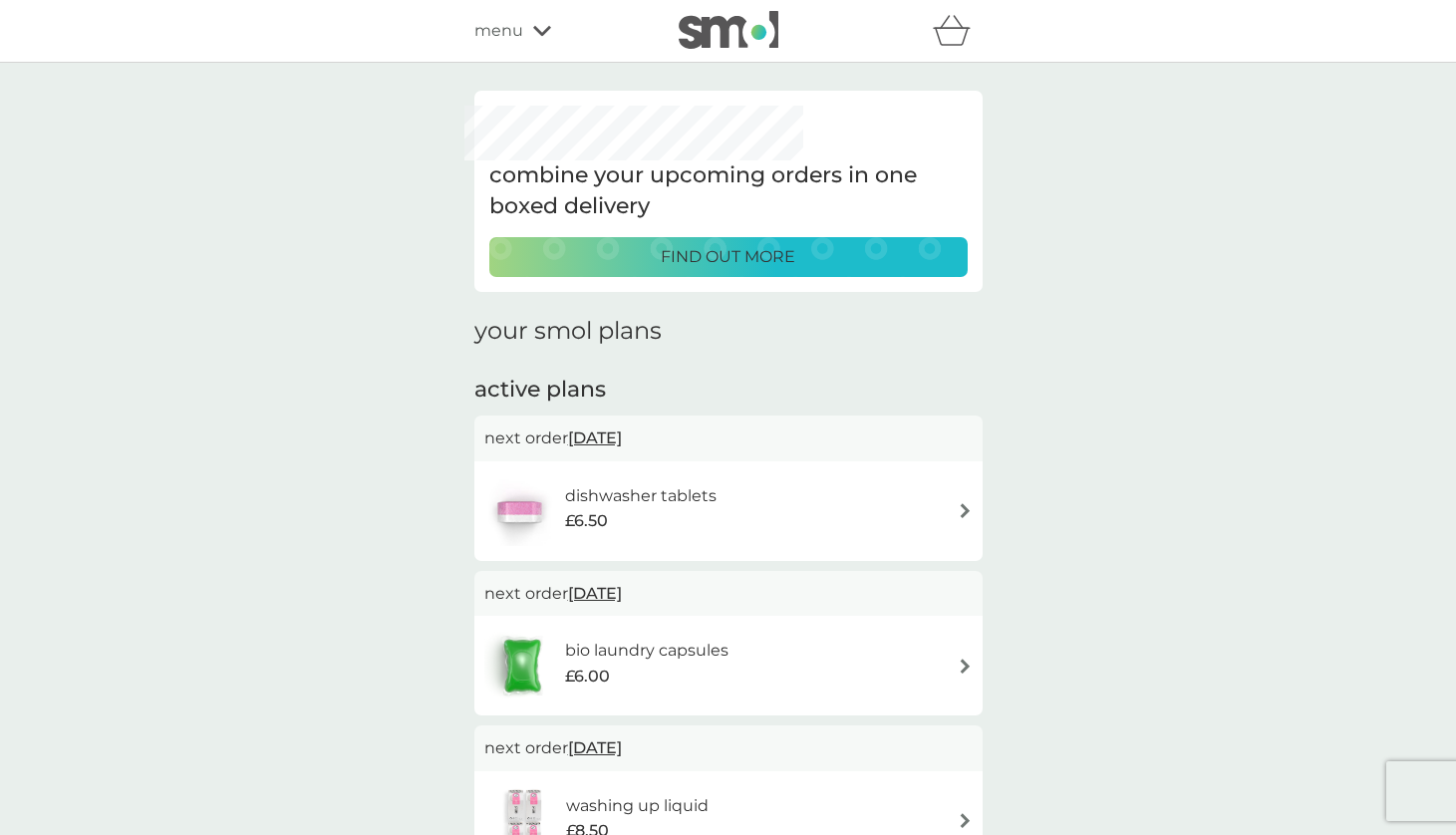 click on "[DATE]" at bounding box center [595, 437] 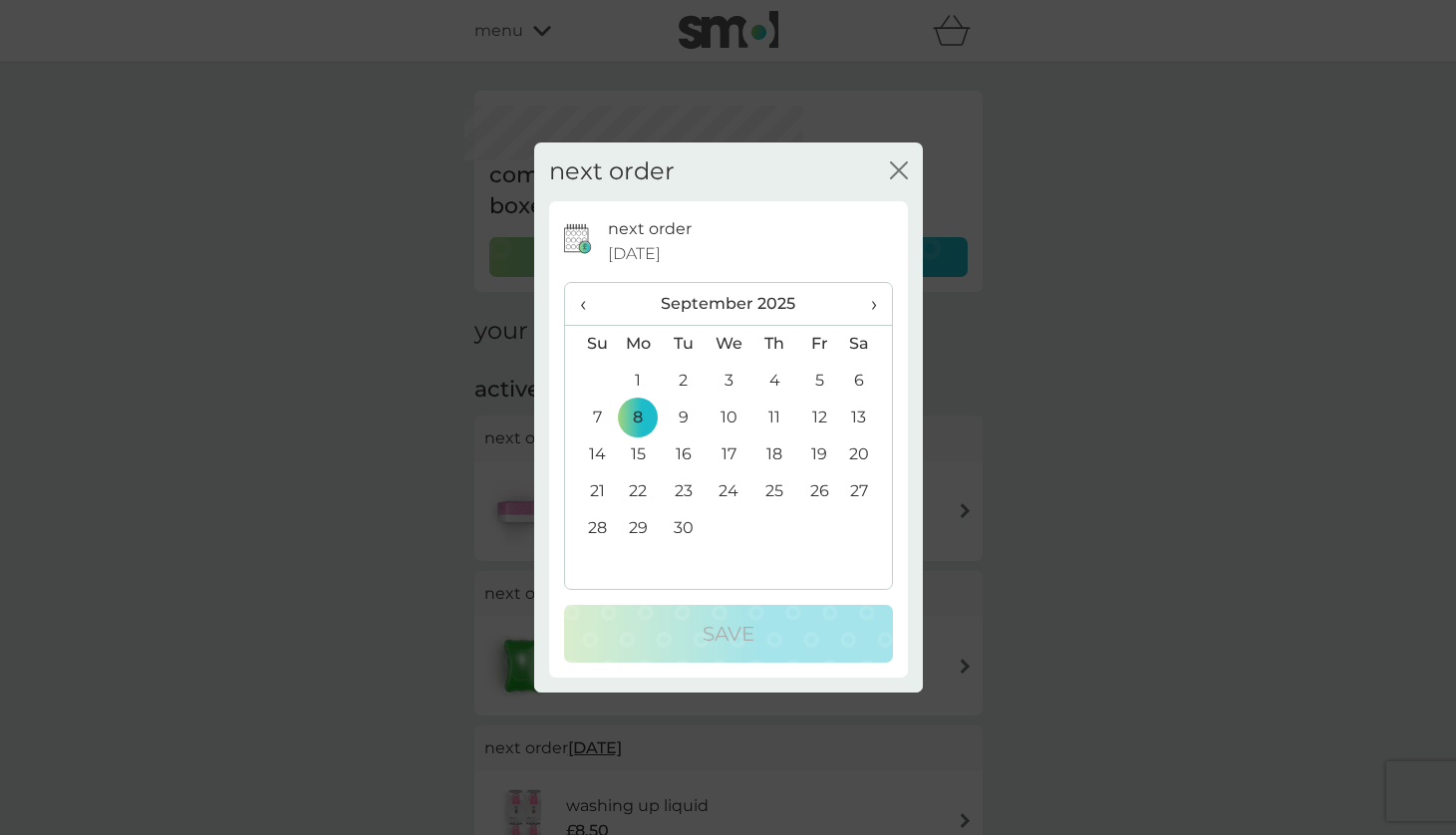 click on "›" at bounding box center [866, 304] 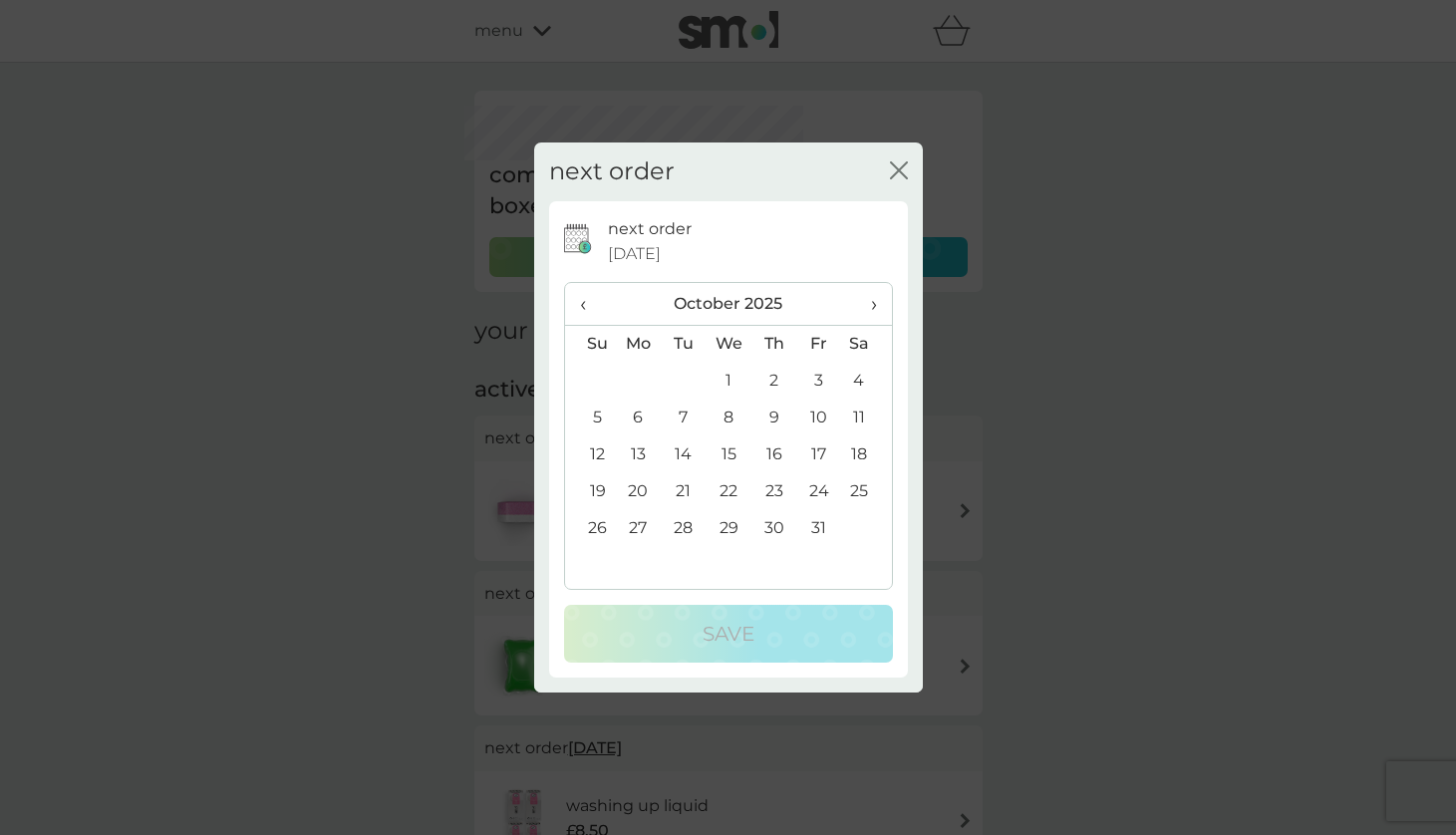 click on "6" at bounding box center (639, 418) 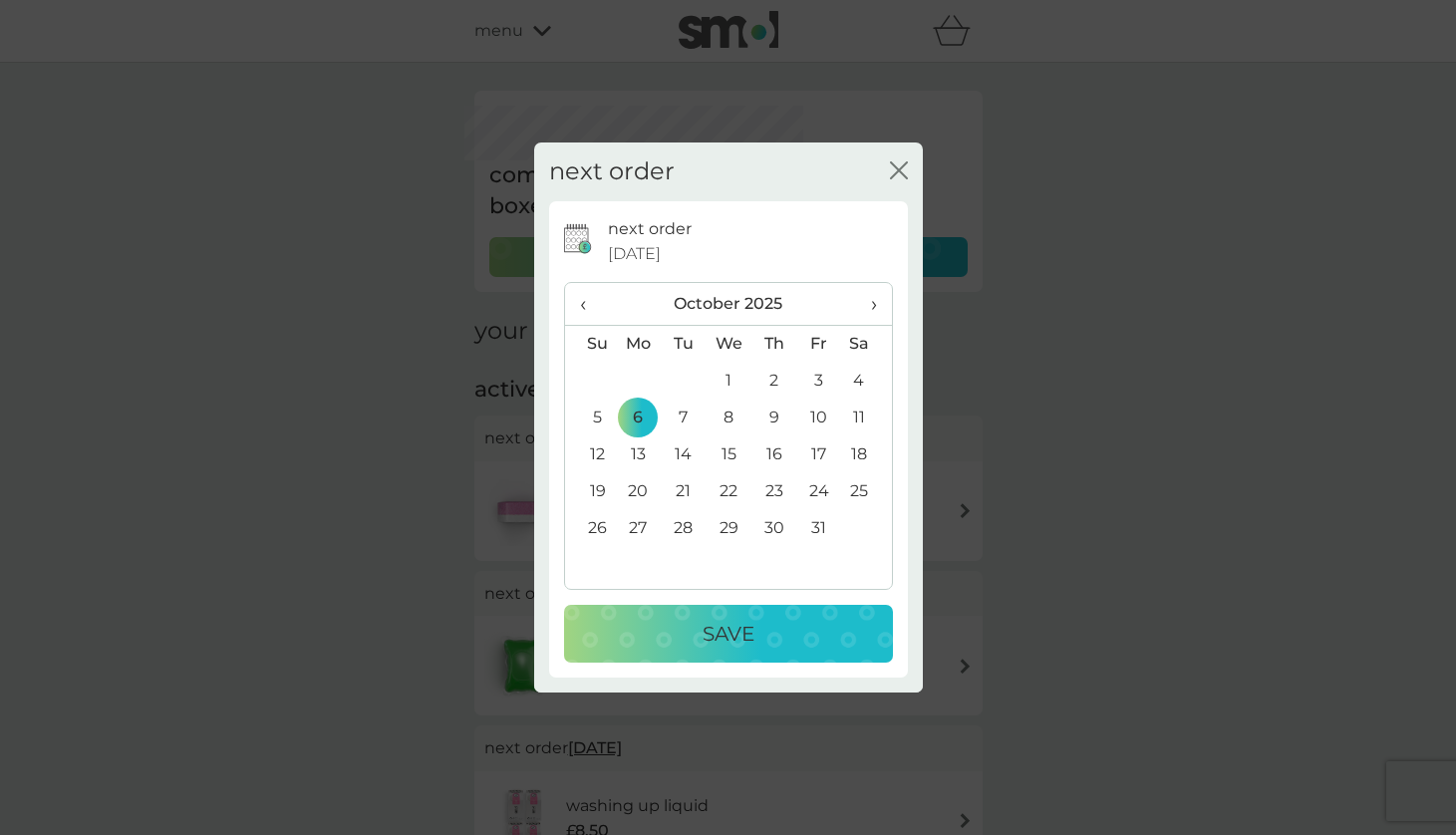 click on "Save" at bounding box center [728, 634] 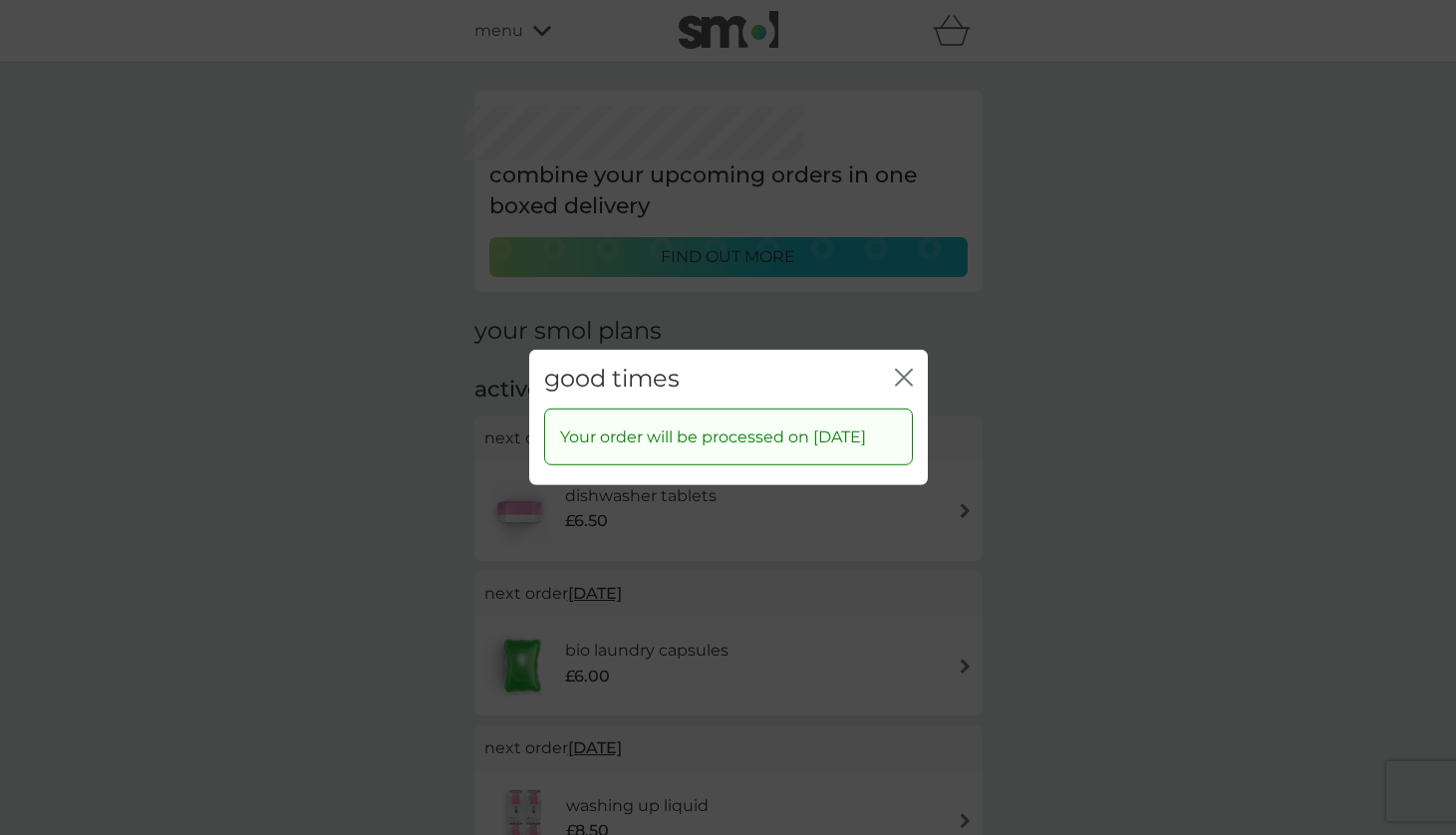 click 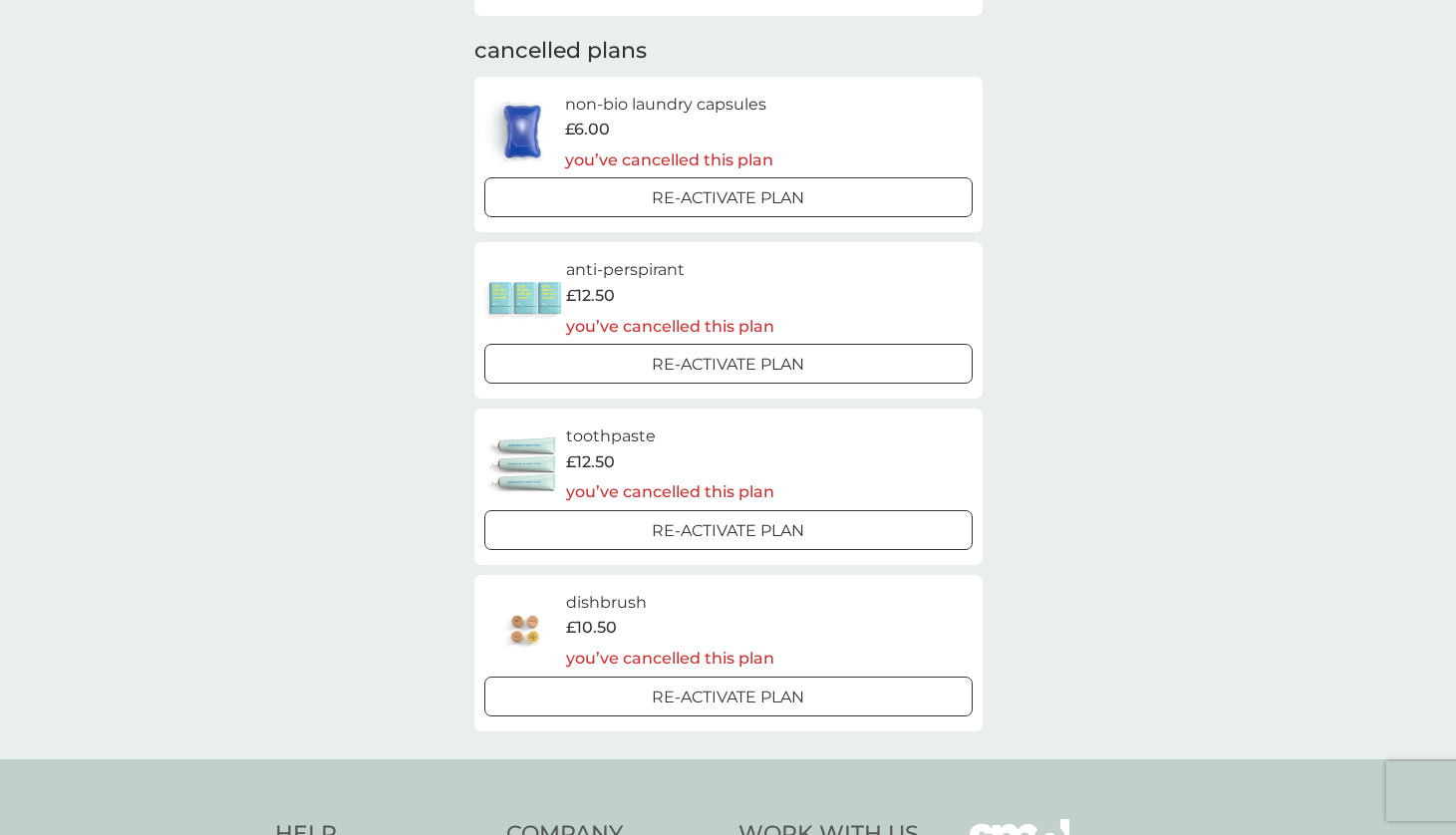 scroll, scrollTop: 1318, scrollLeft: 0, axis: vertical 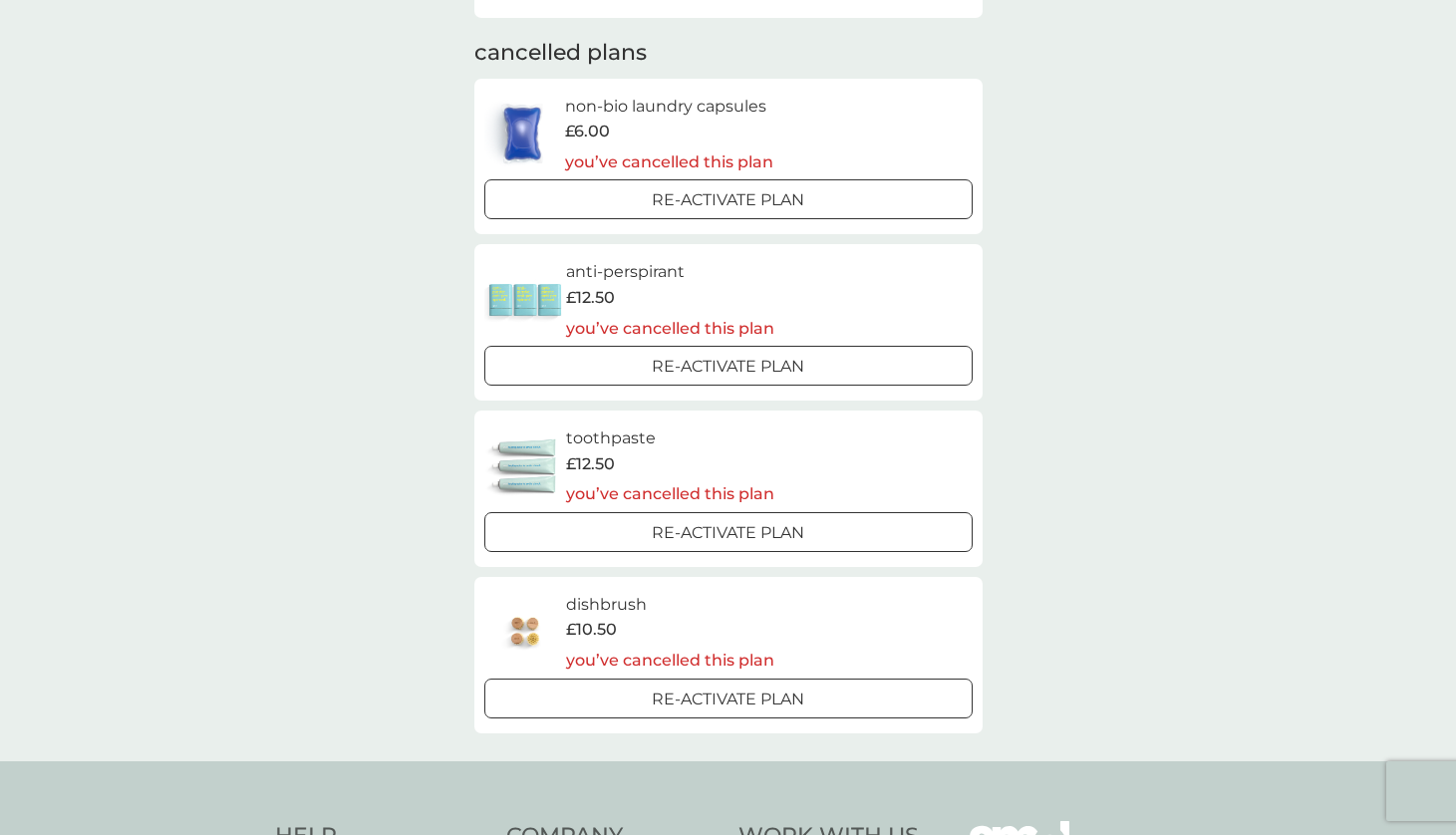 click on "anti-perspirant" at bounding box center [670, 272] 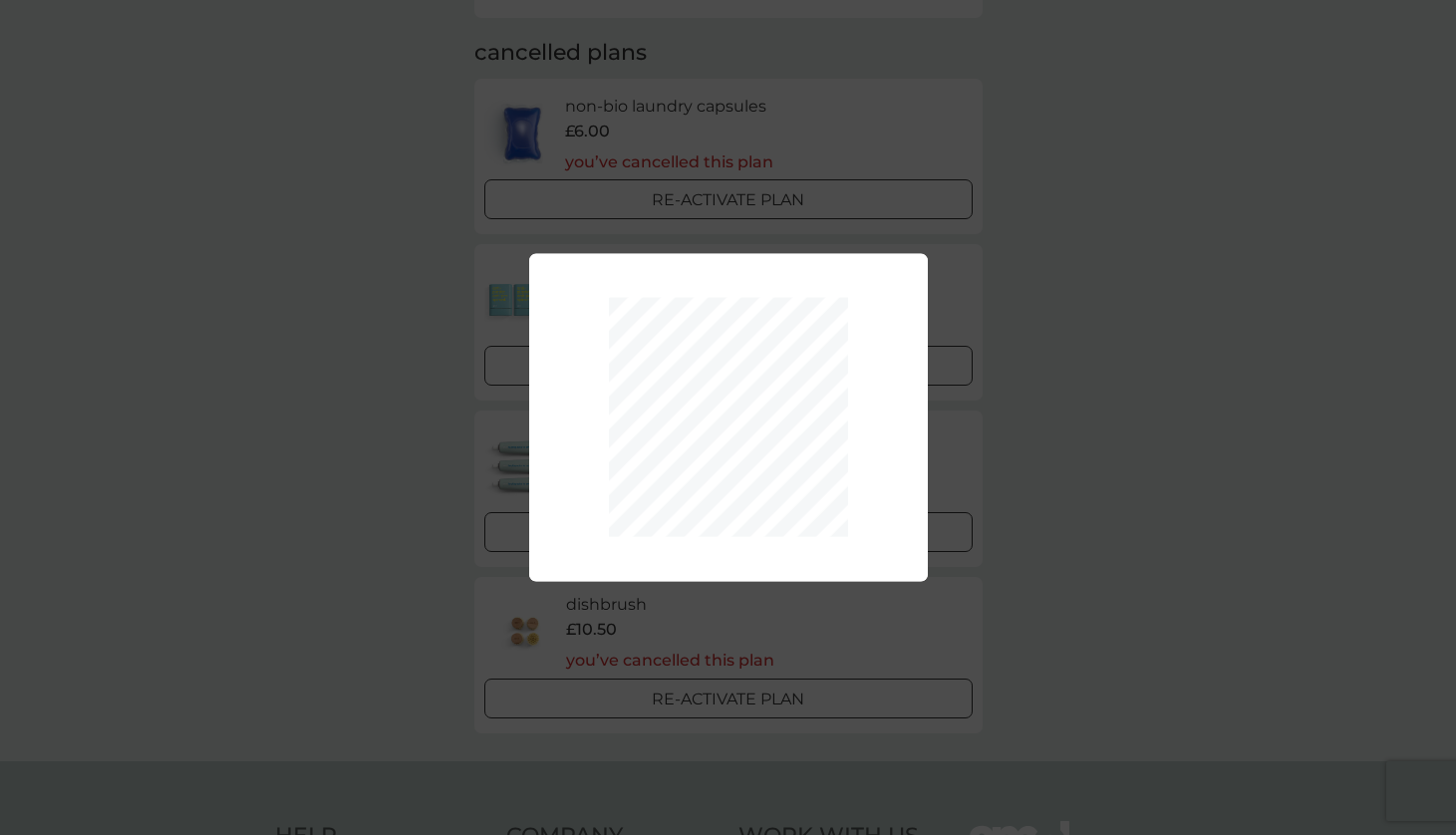 scroll, scrollTop: 0, scrollLeft: 0, axis: both 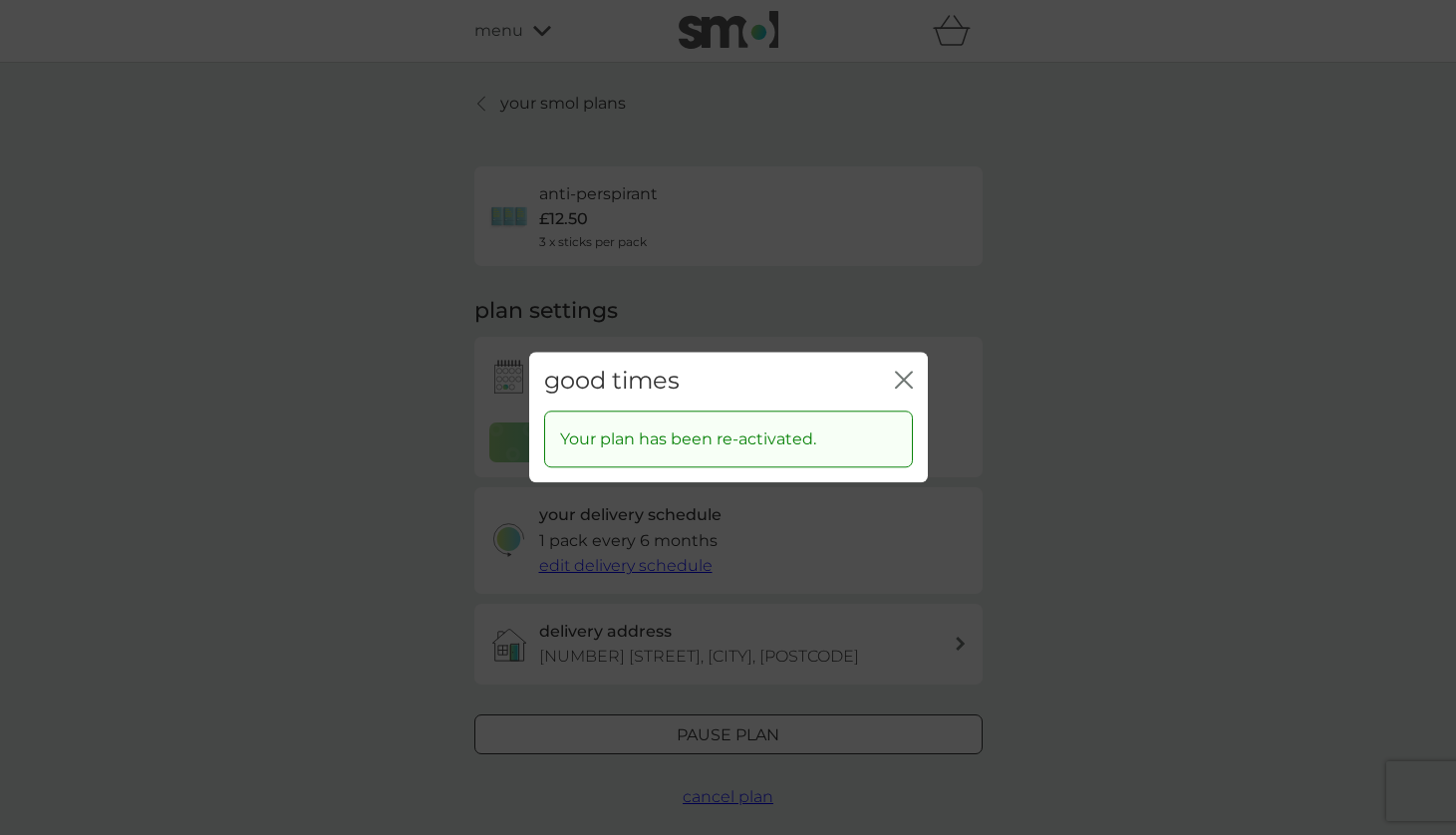 click 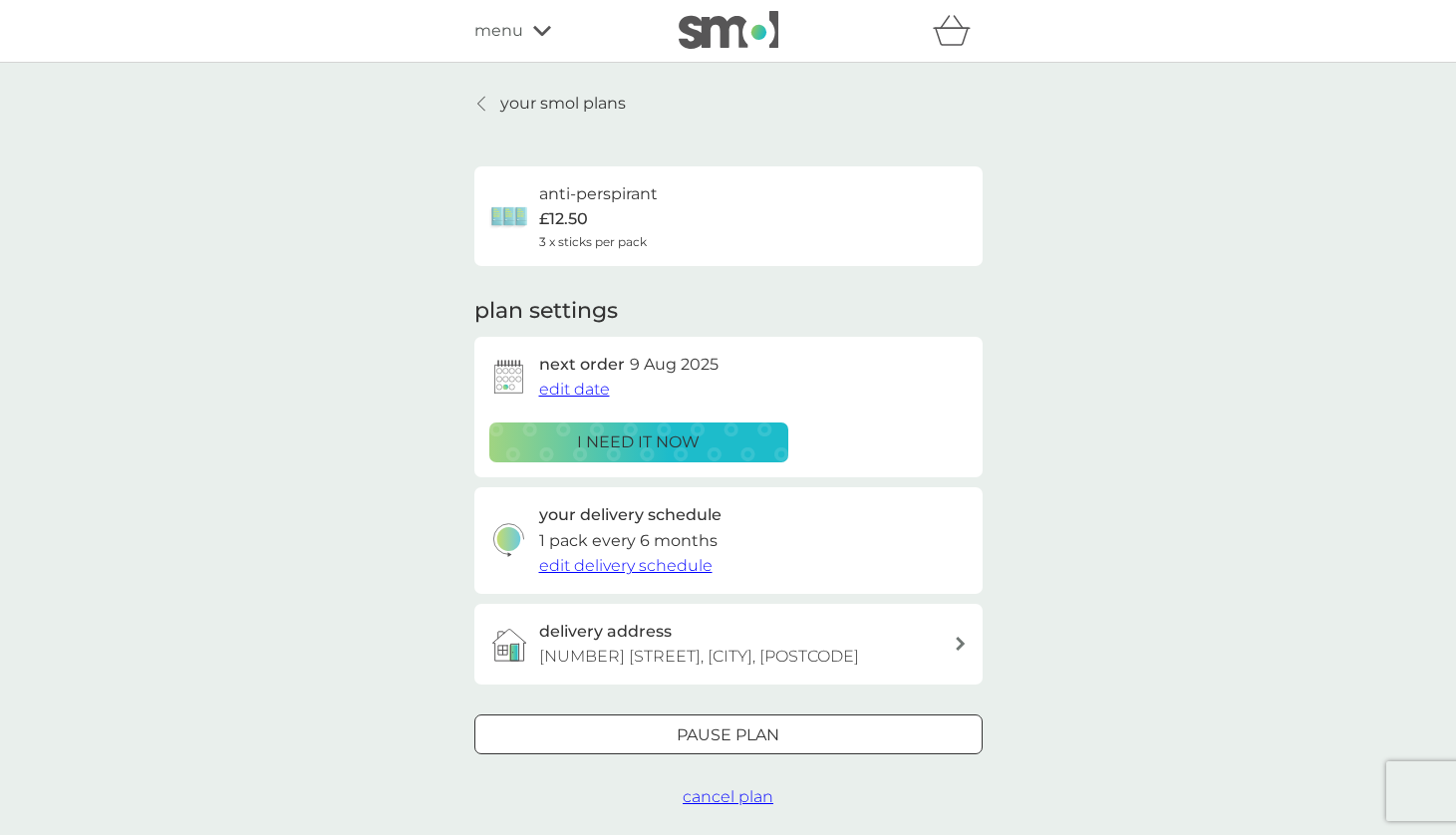 click on "Pause plan" at bounding box center [728, 735] 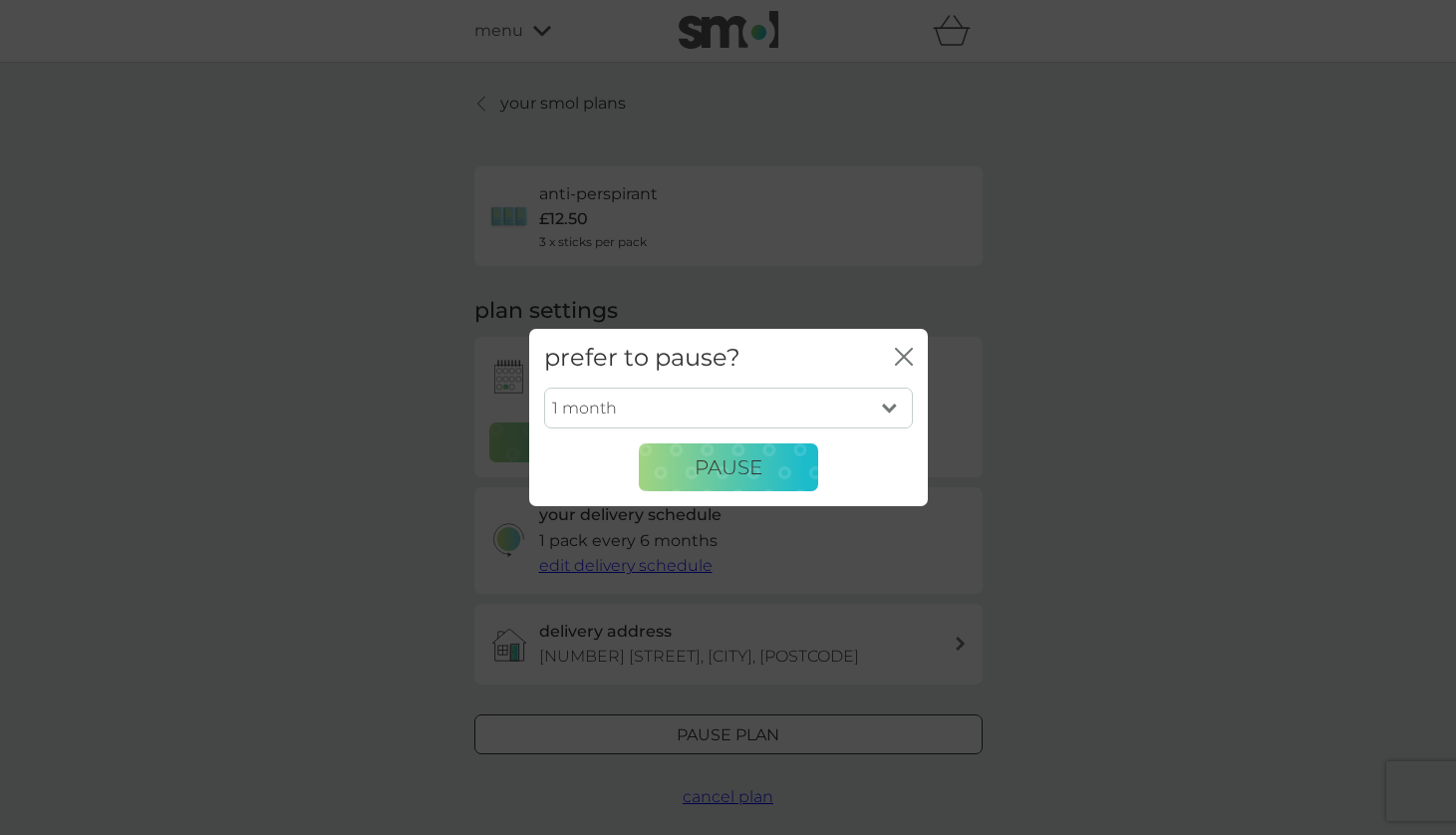click on "close" 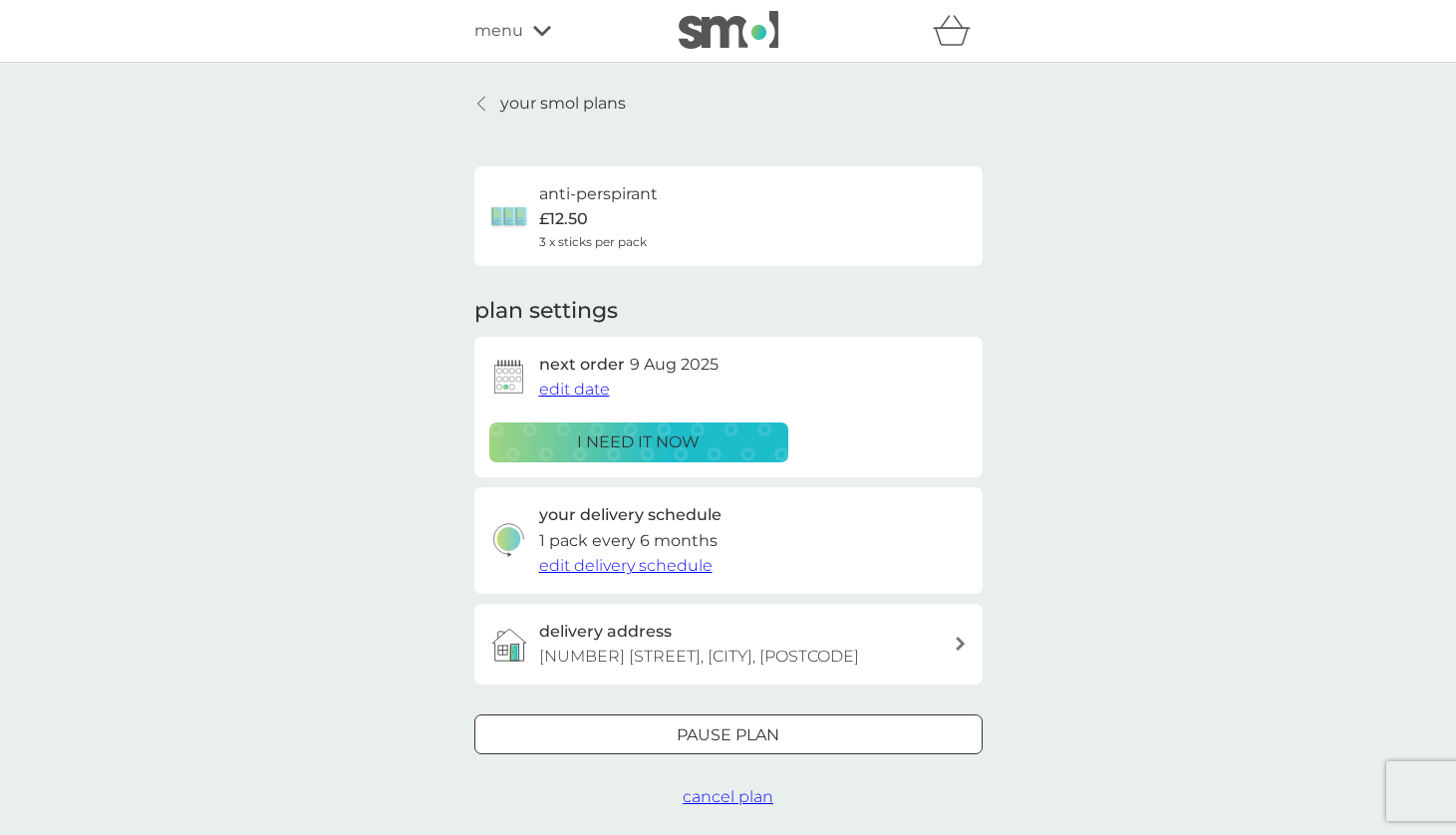 click on "cancel plan" at bounding box center [728, 796] 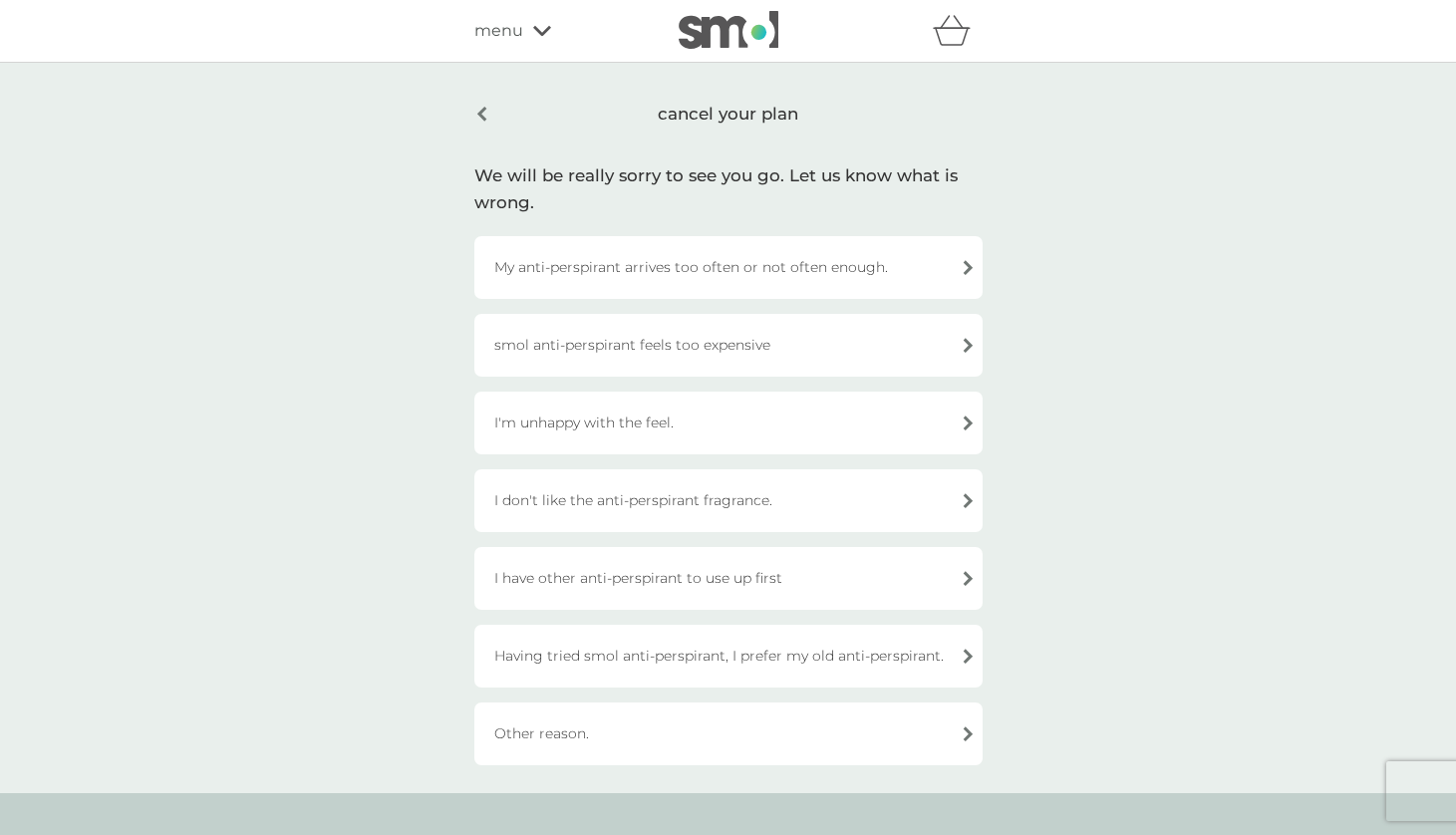 click on "I have other anti-perspirant to use up first" at bounding box center (728, 578) 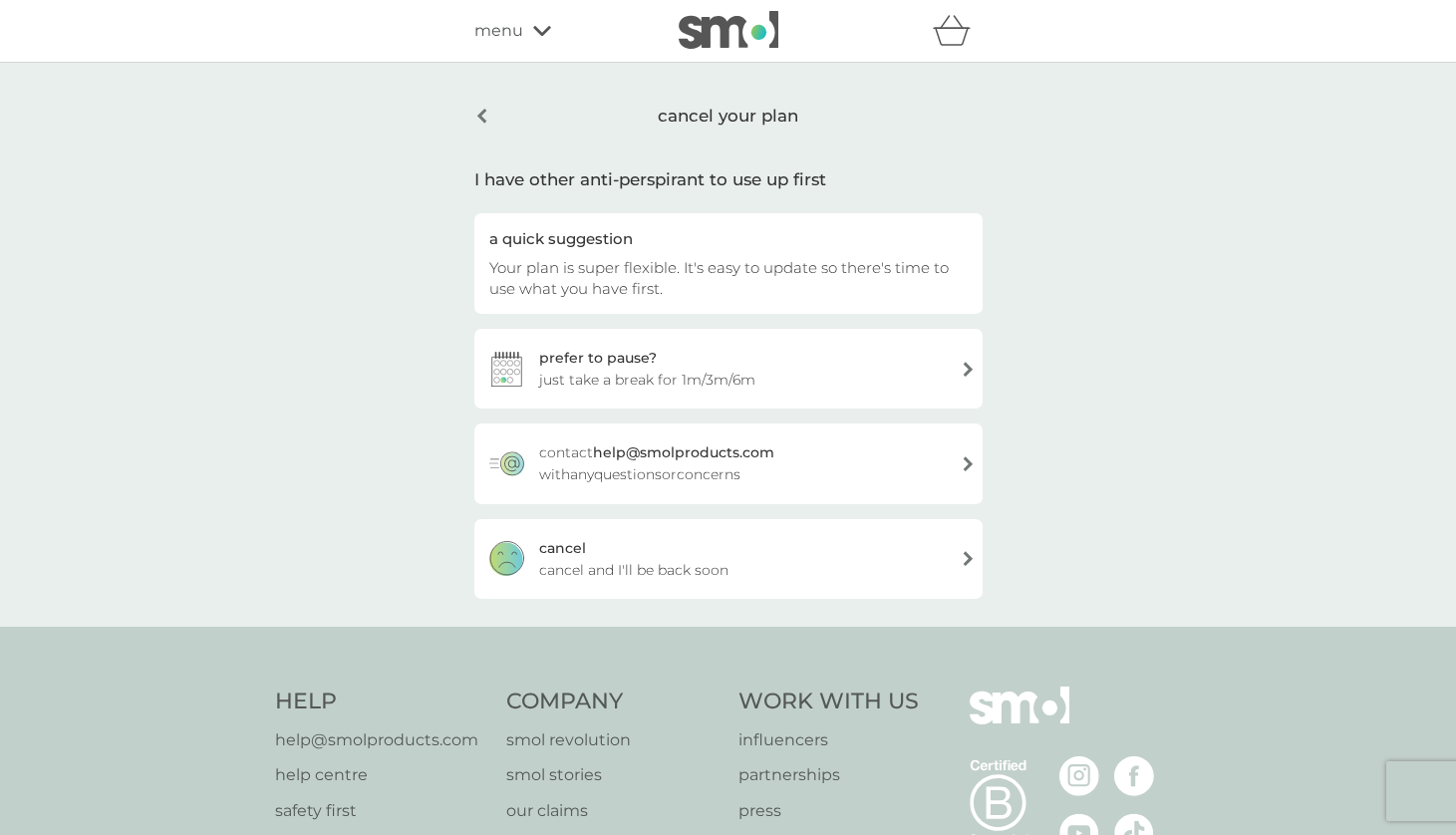 click on "cancel cancel and I'll be back soon" at bounding box center (728, 559) 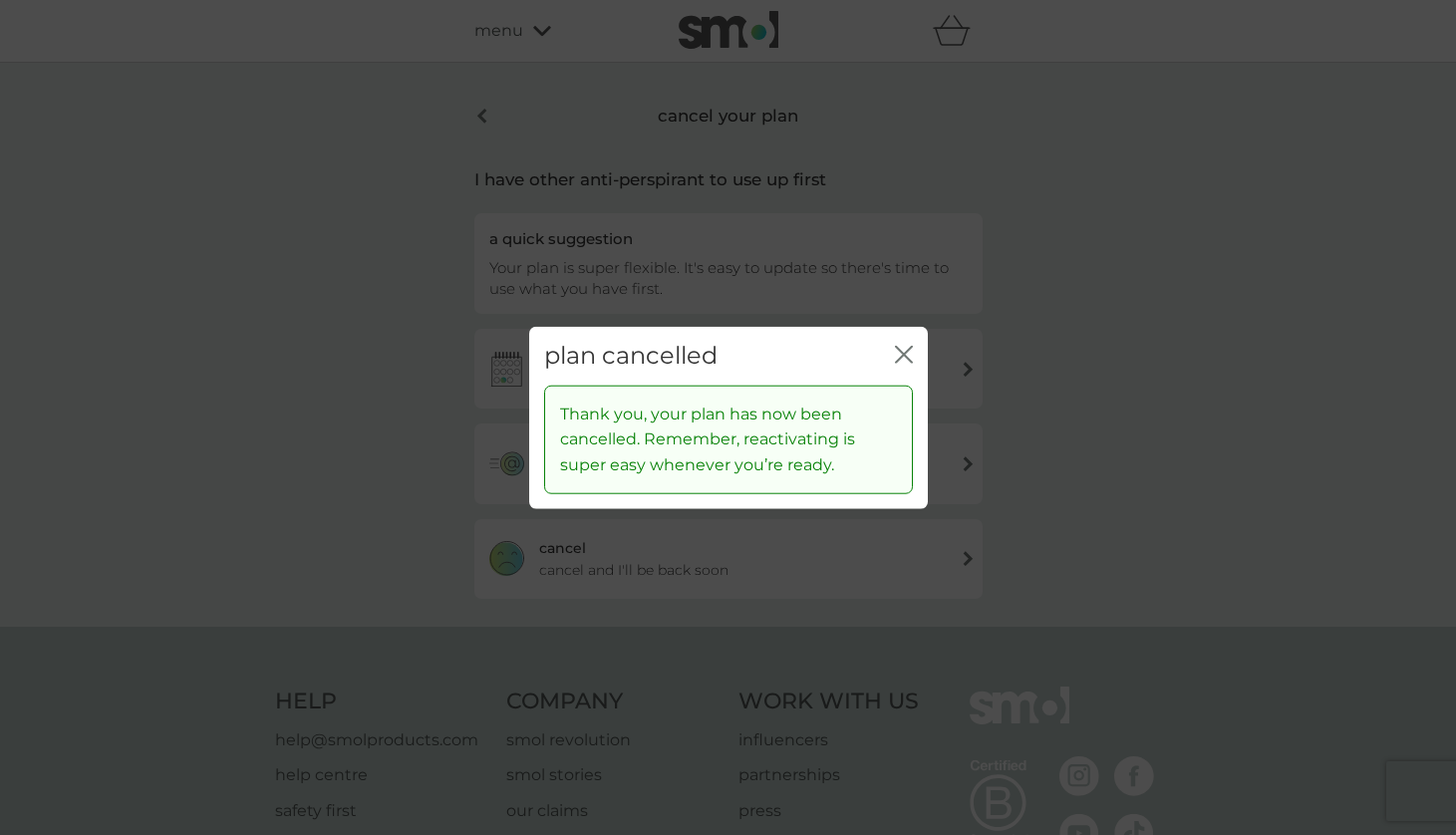 click on "close" 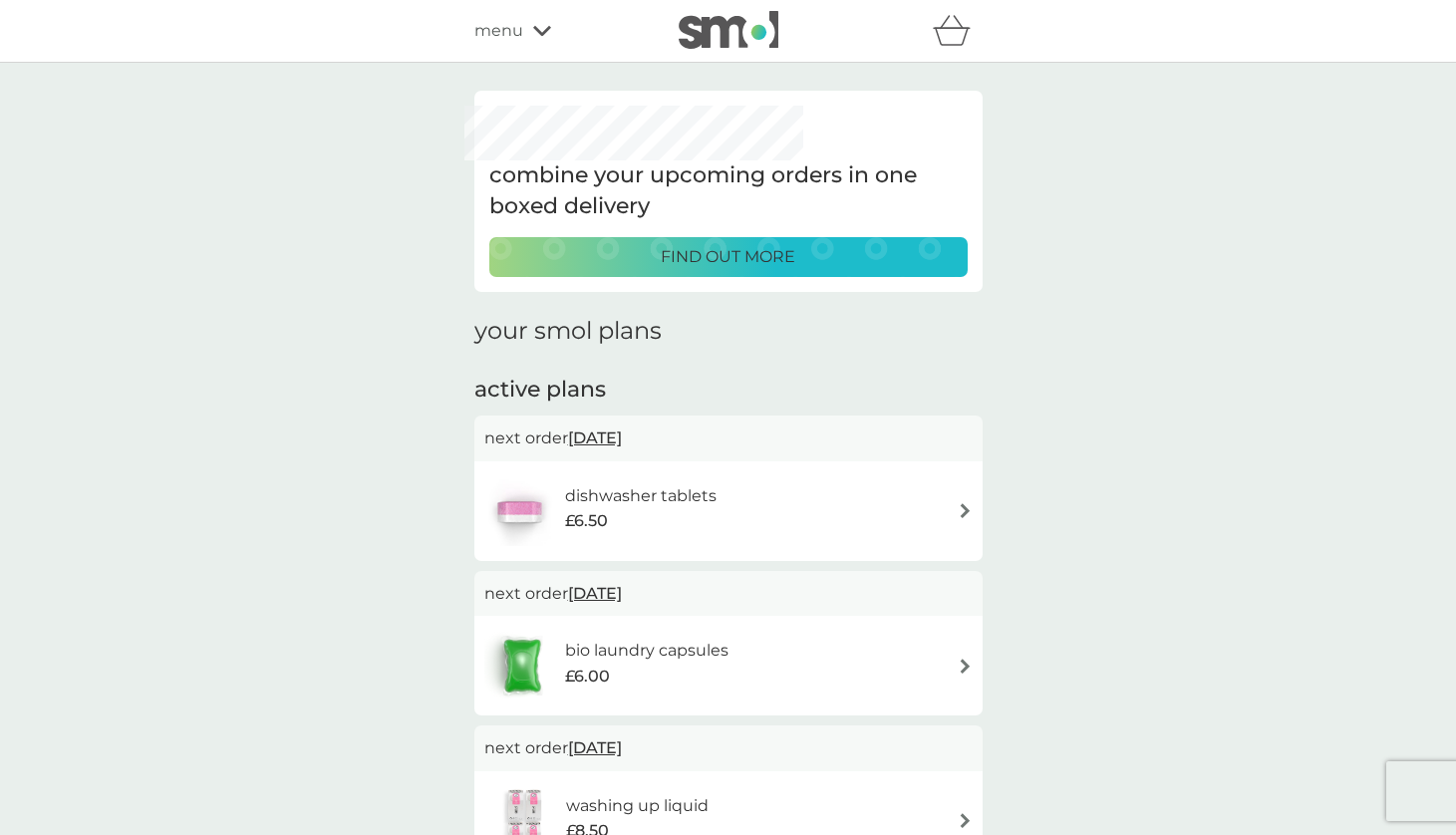 click on "menu" at bounding box center [498, 31] 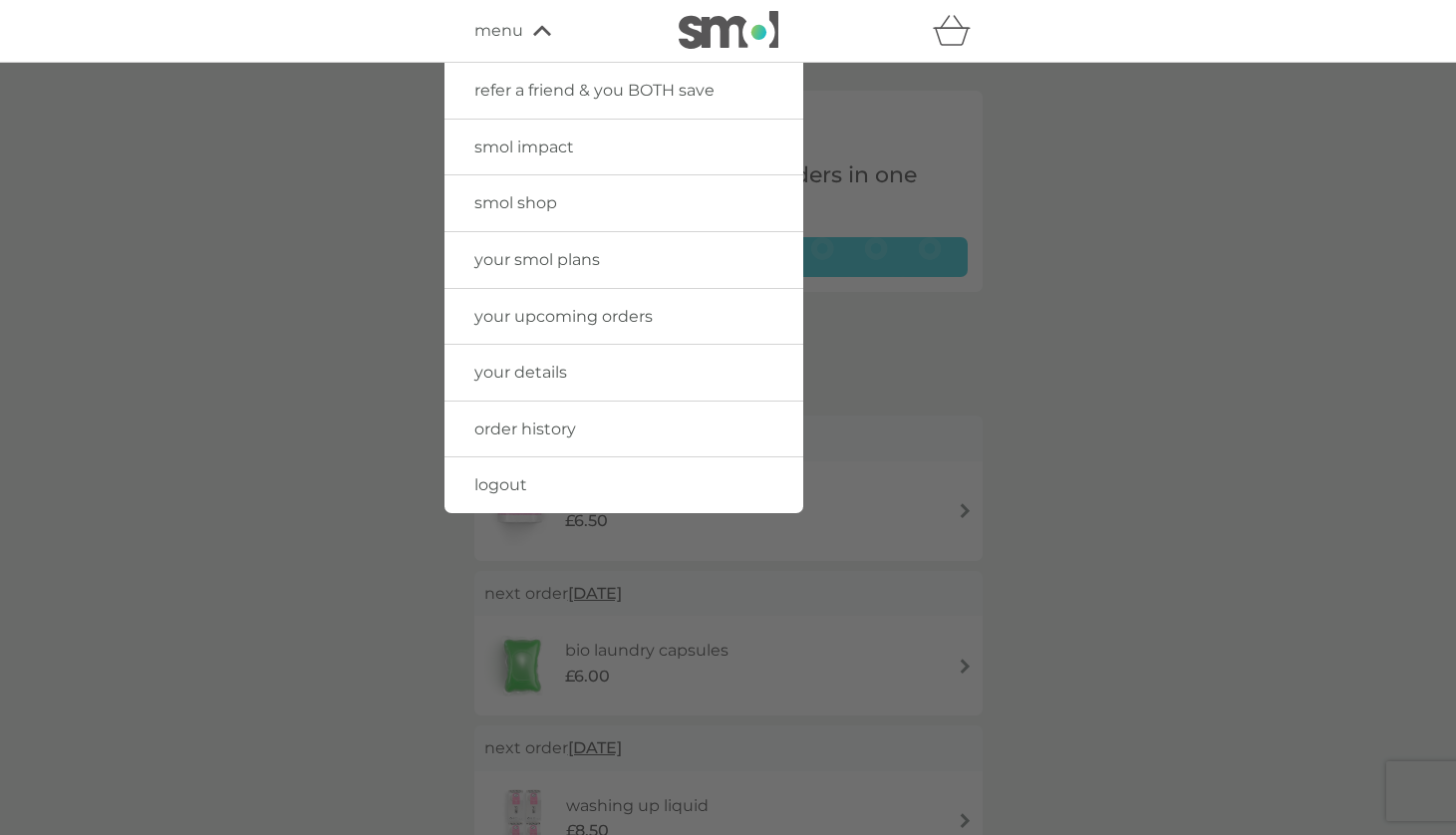click on "smol shop" at bounding box center (515, 202) 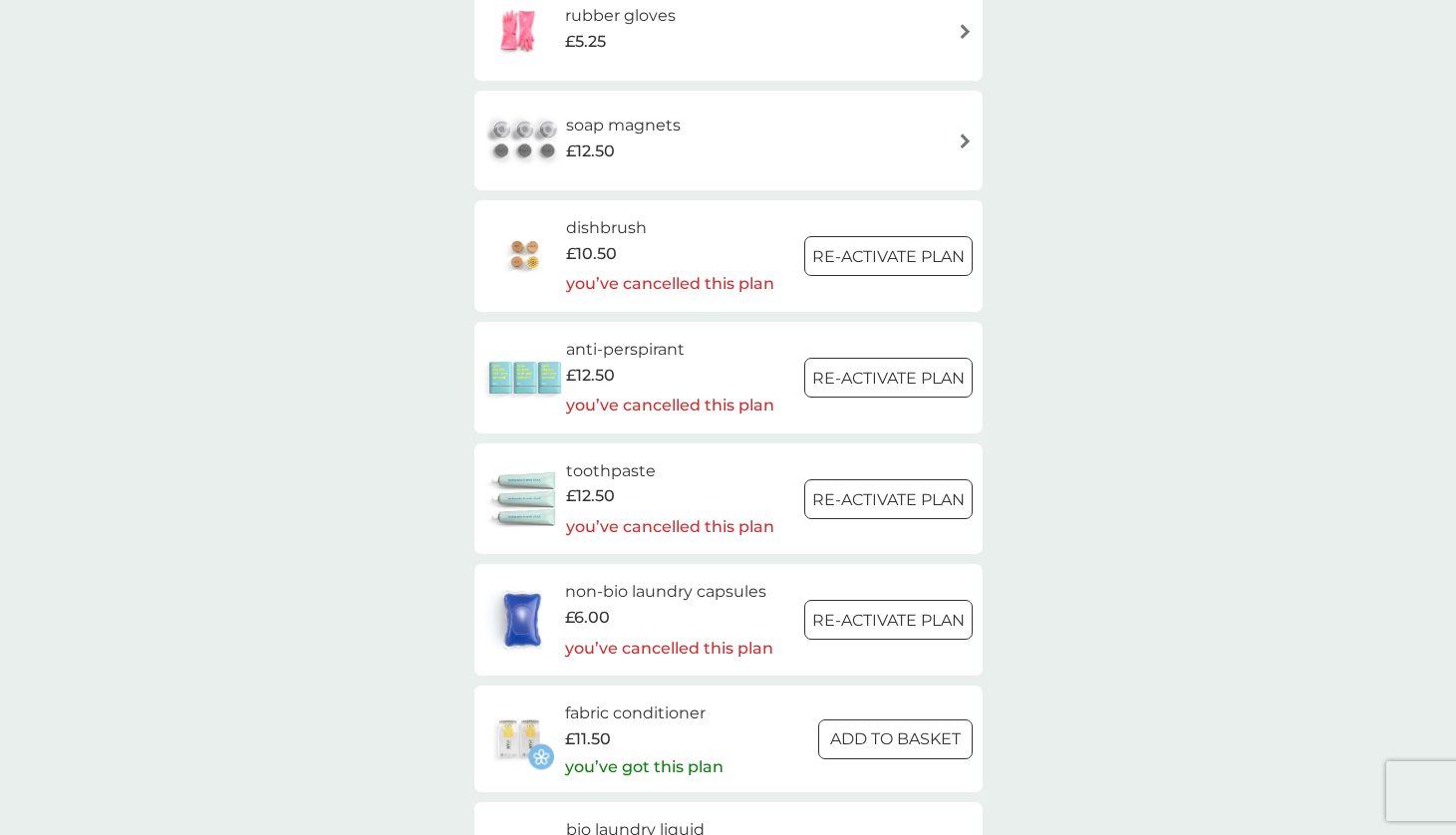 scroll, scrollTop: 2319, scrollLeft: 0, axis: vertical 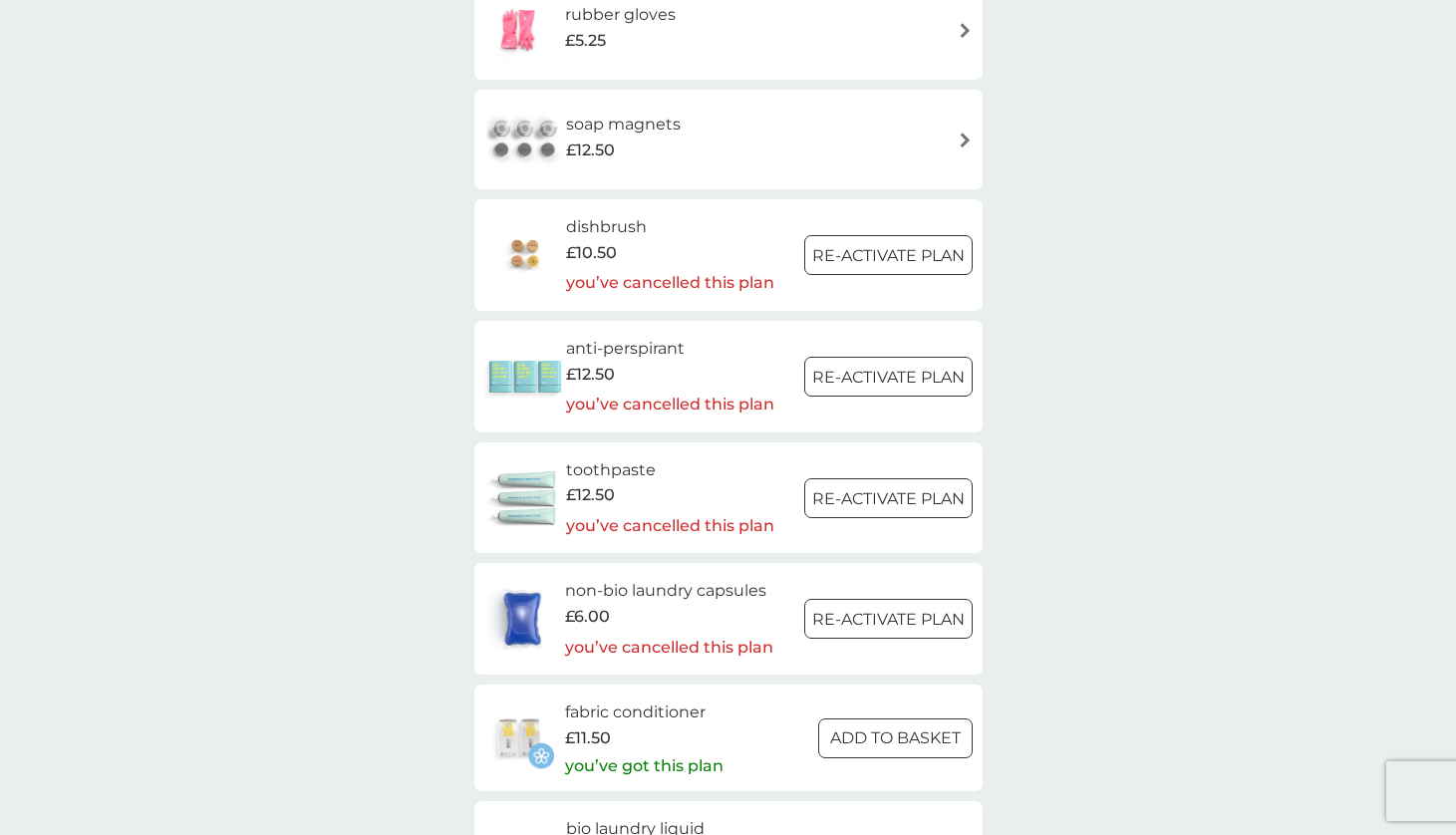 click on "anti-perspirant" at bounding box center [670, 349] 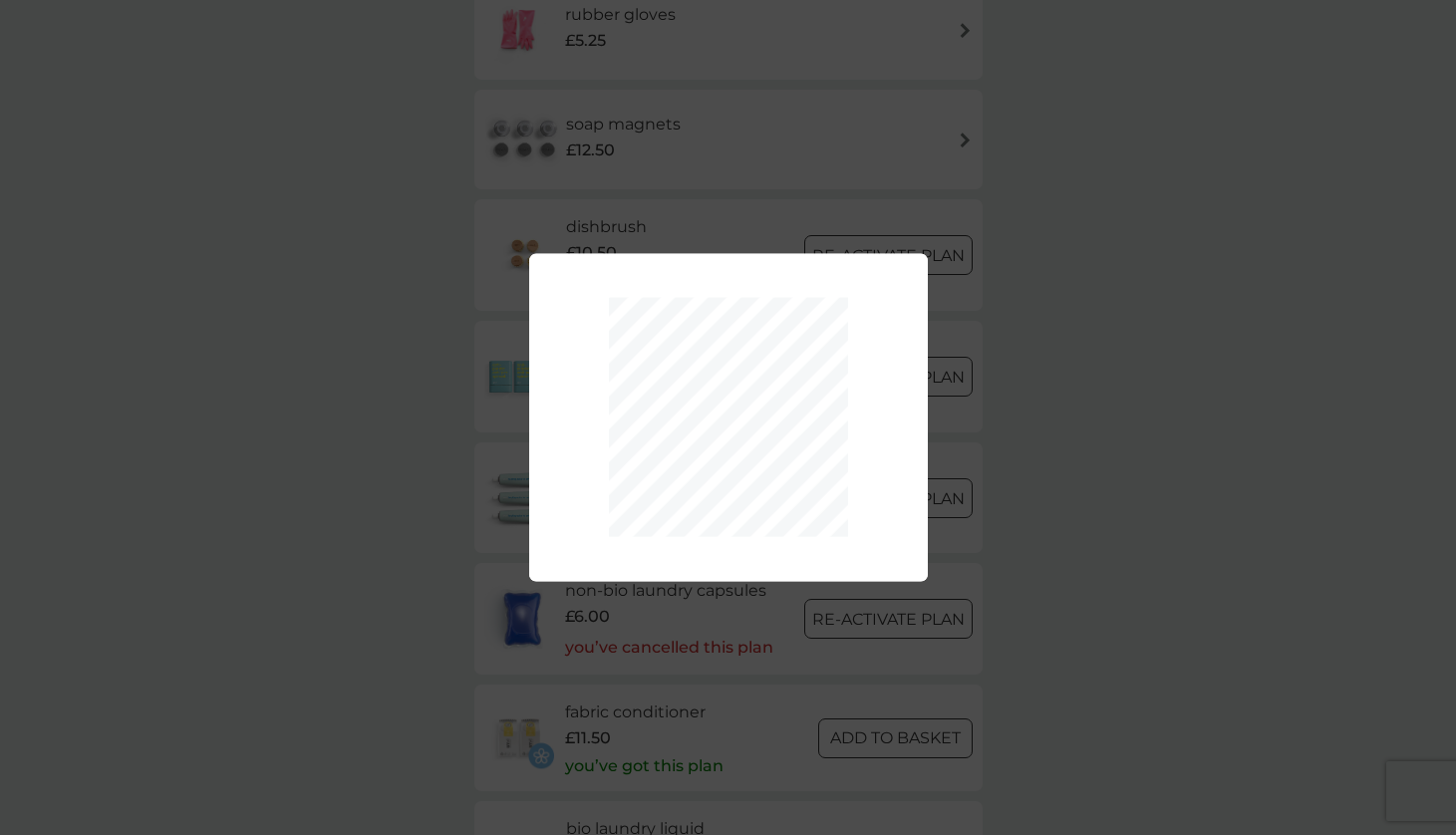 scroll, scrollTop: 0, scrollLeft: 0, axis: both 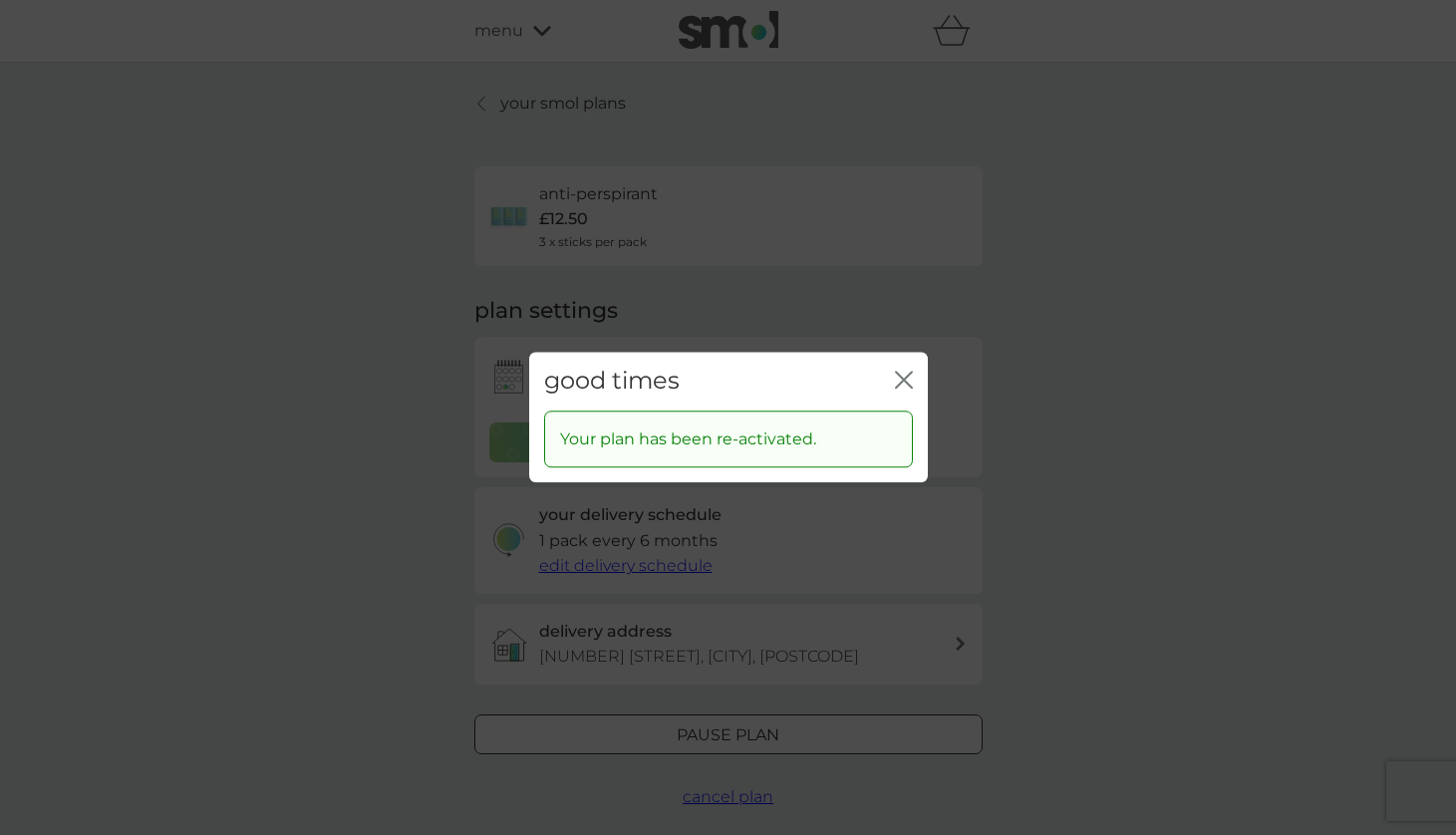 click on "close" 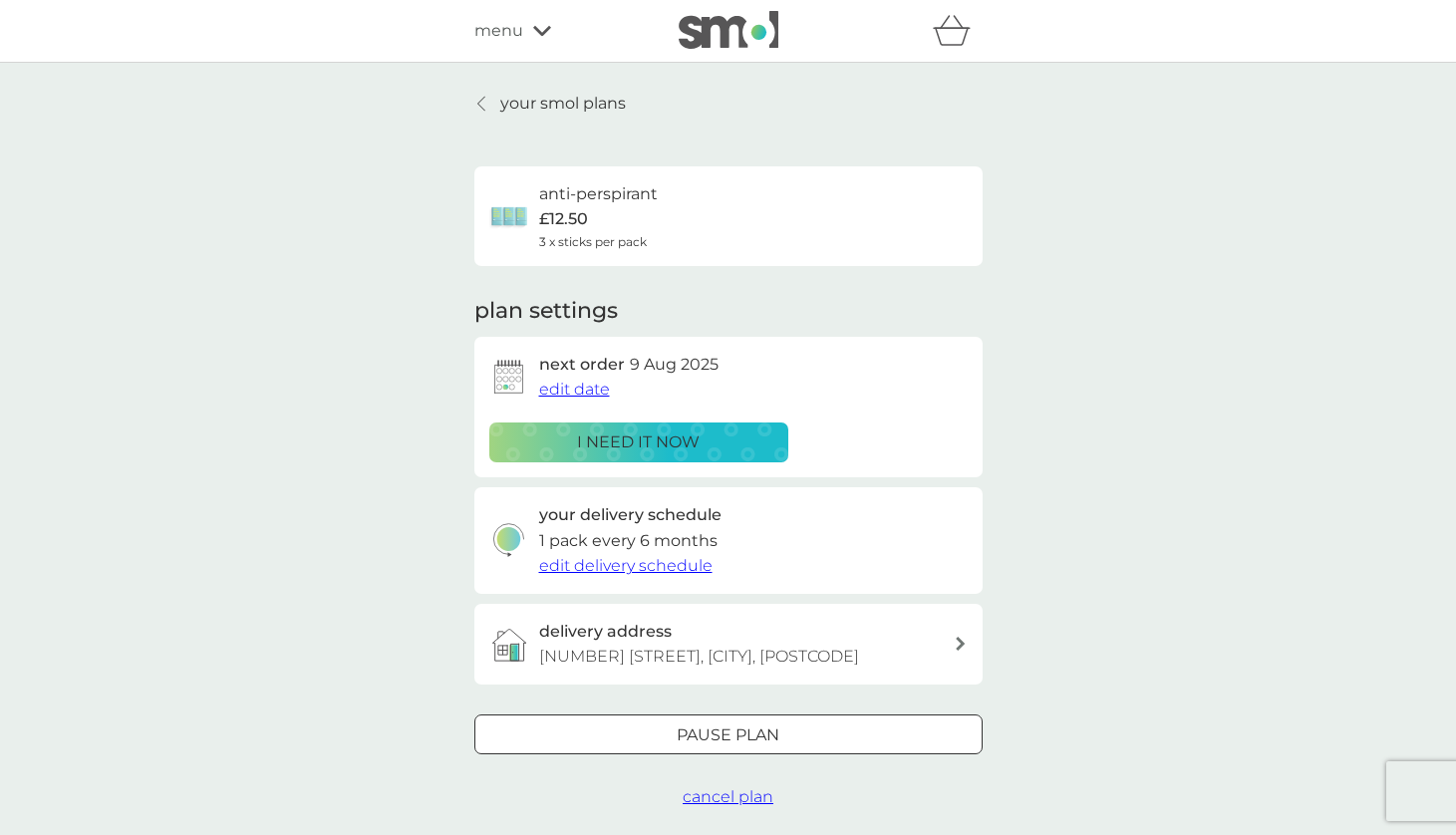 click on "cancel plan" at bounding box center [728, 796] 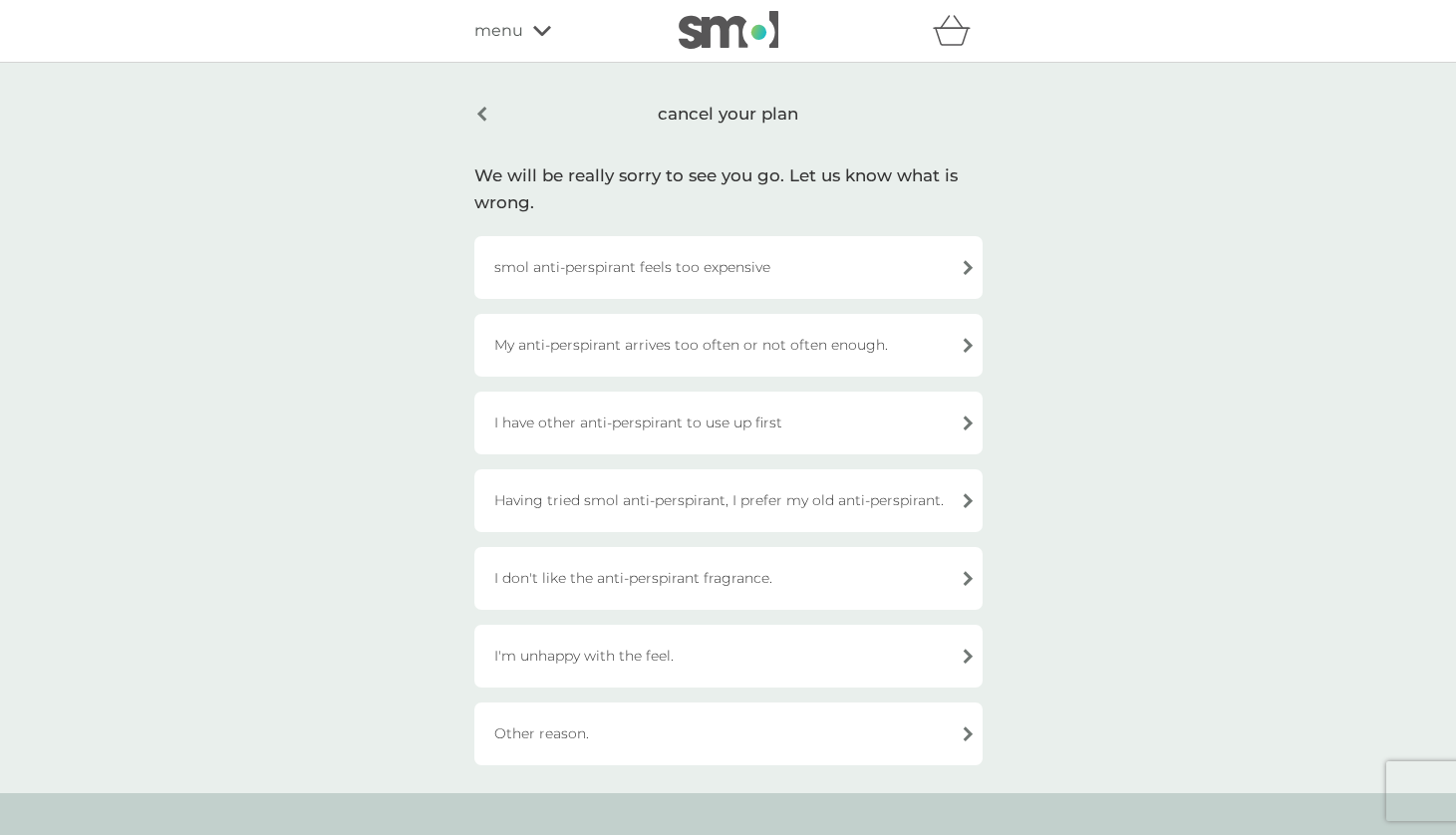 click on "Other reason." at bounding box center [728, 733] 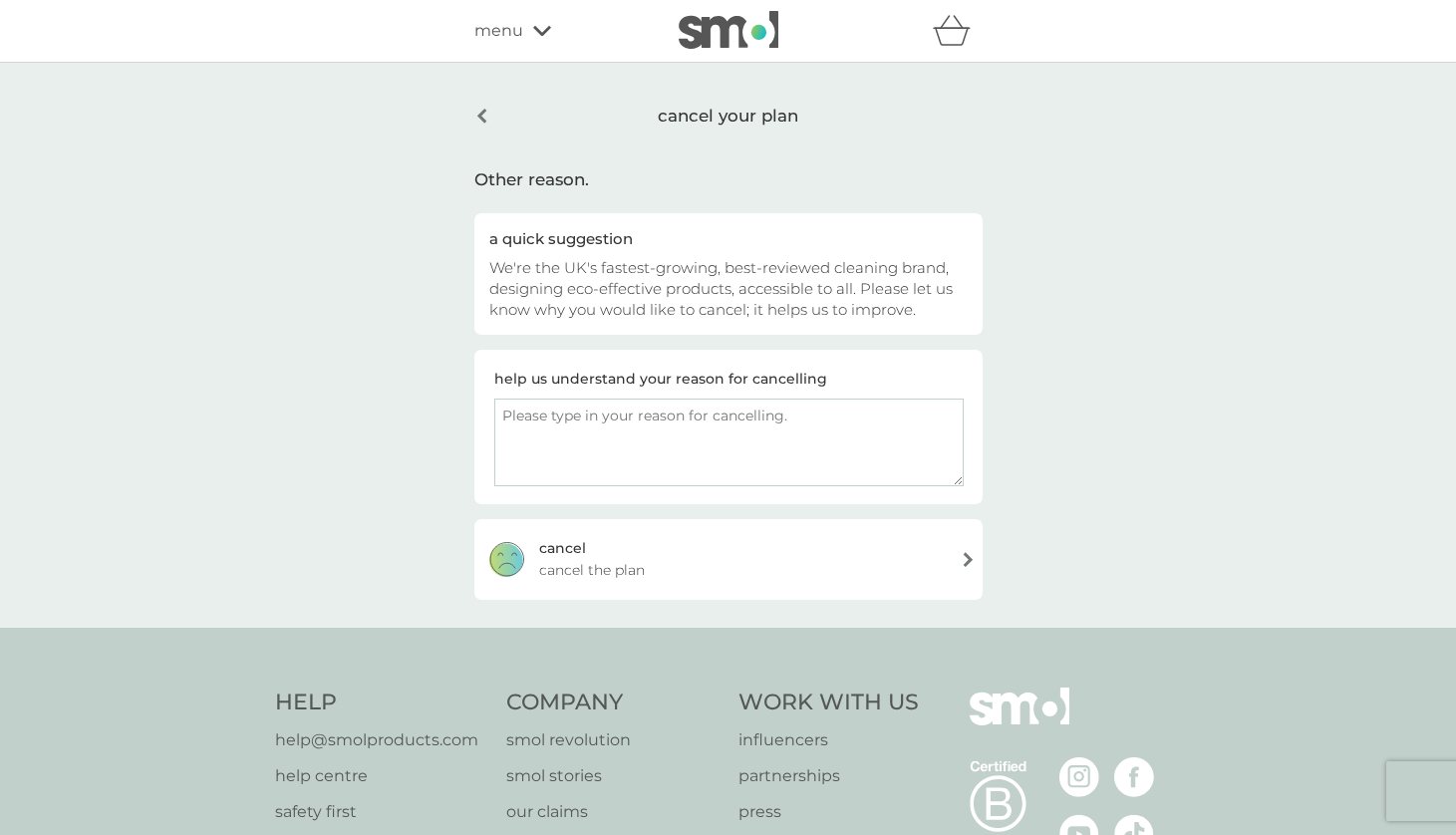 click on "cancel cancel the plan" at bounding box center (728, 559) 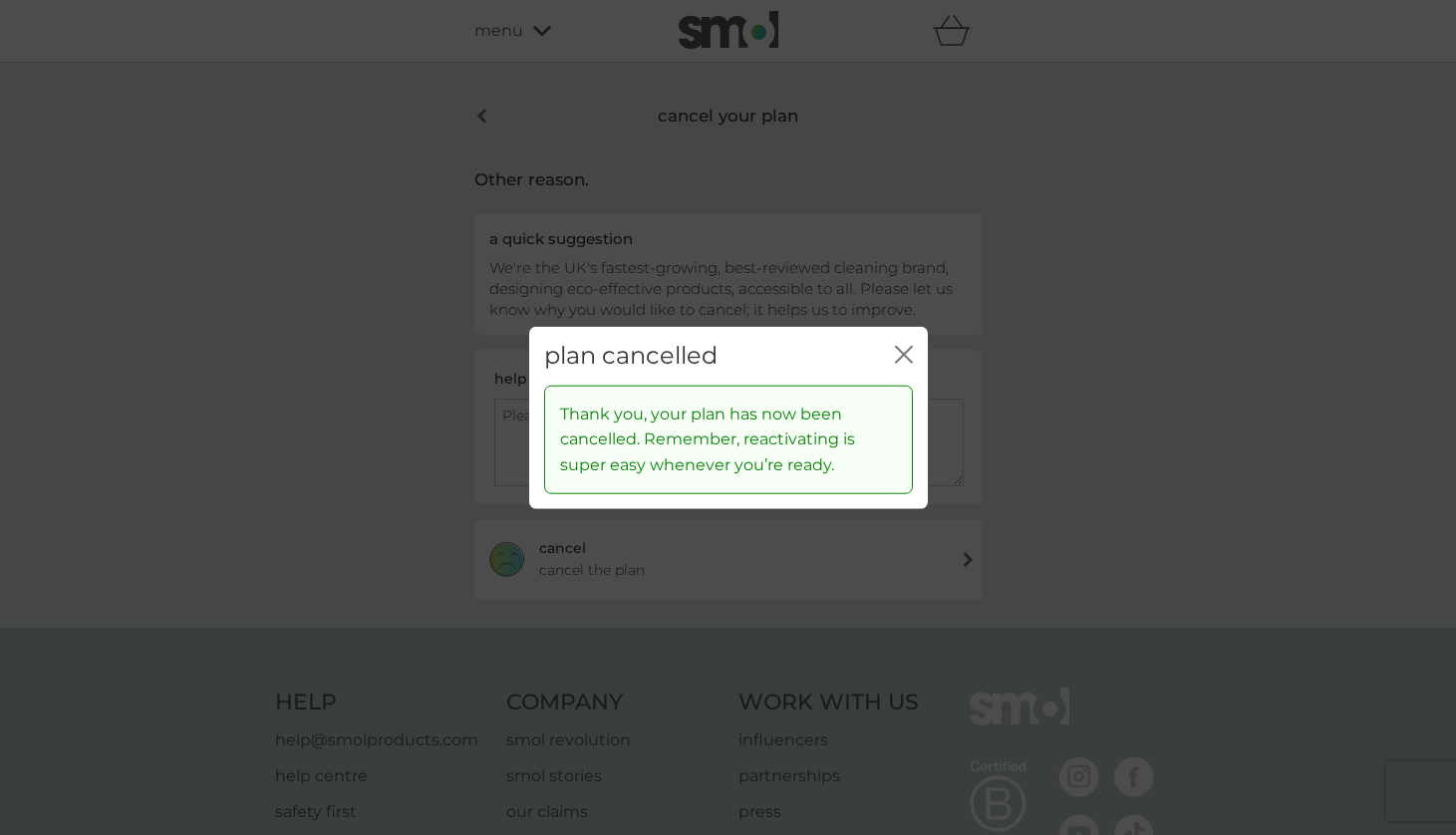 click on "close" 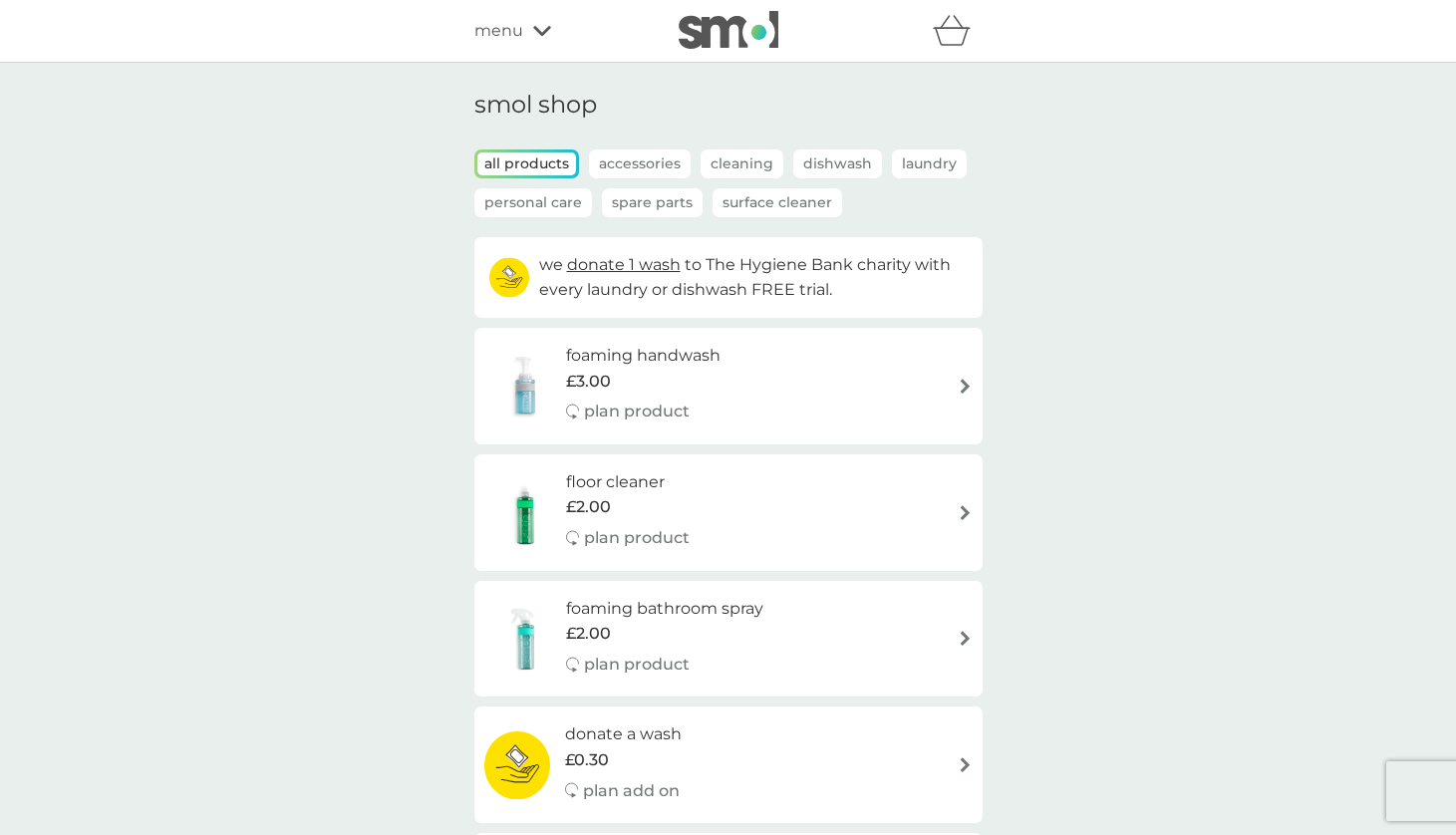click on "Personal Care" at bounding box center [533, 202] 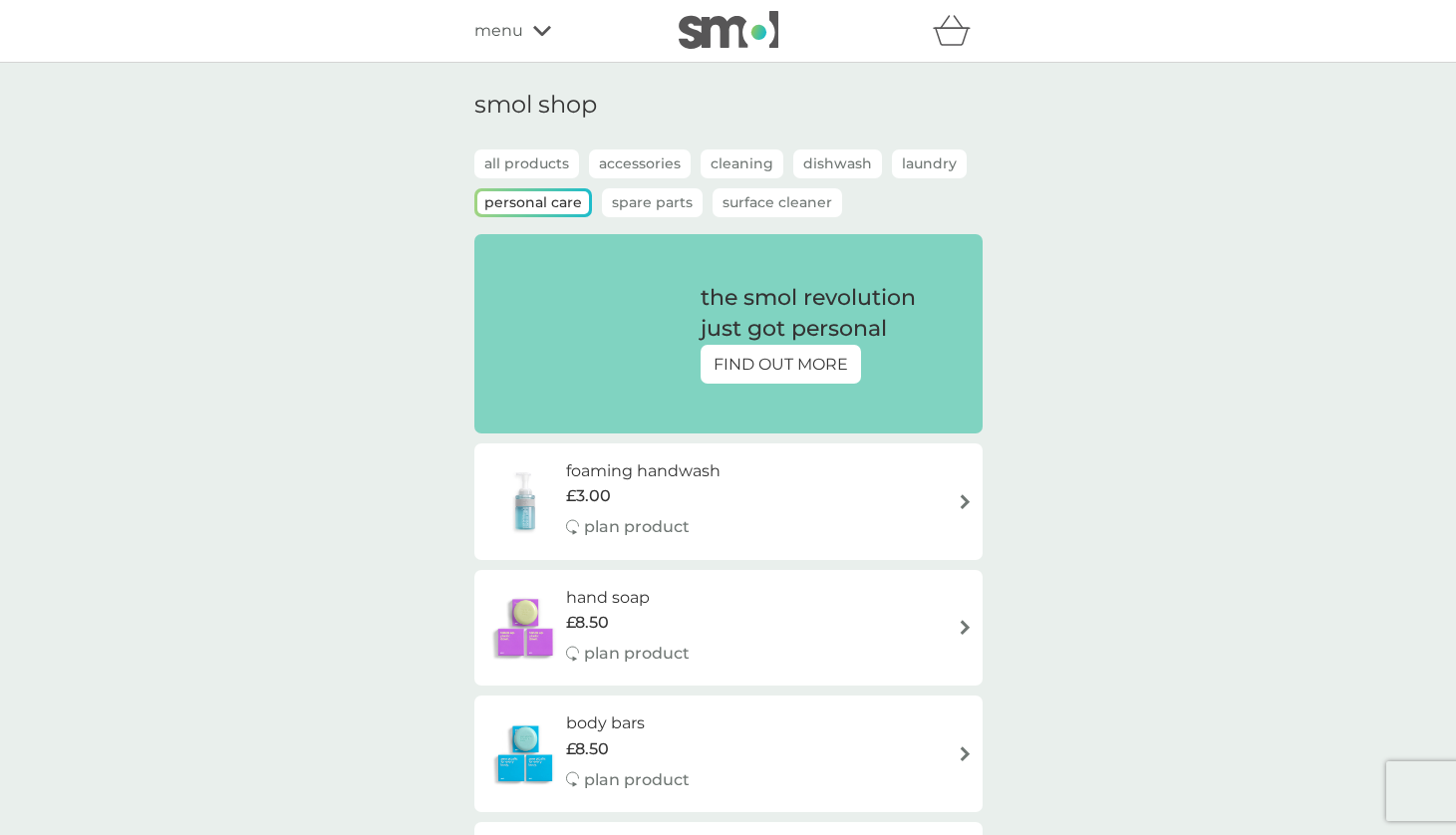 scroll, scrollTop: 0, scrollLeft: 0, axis: both 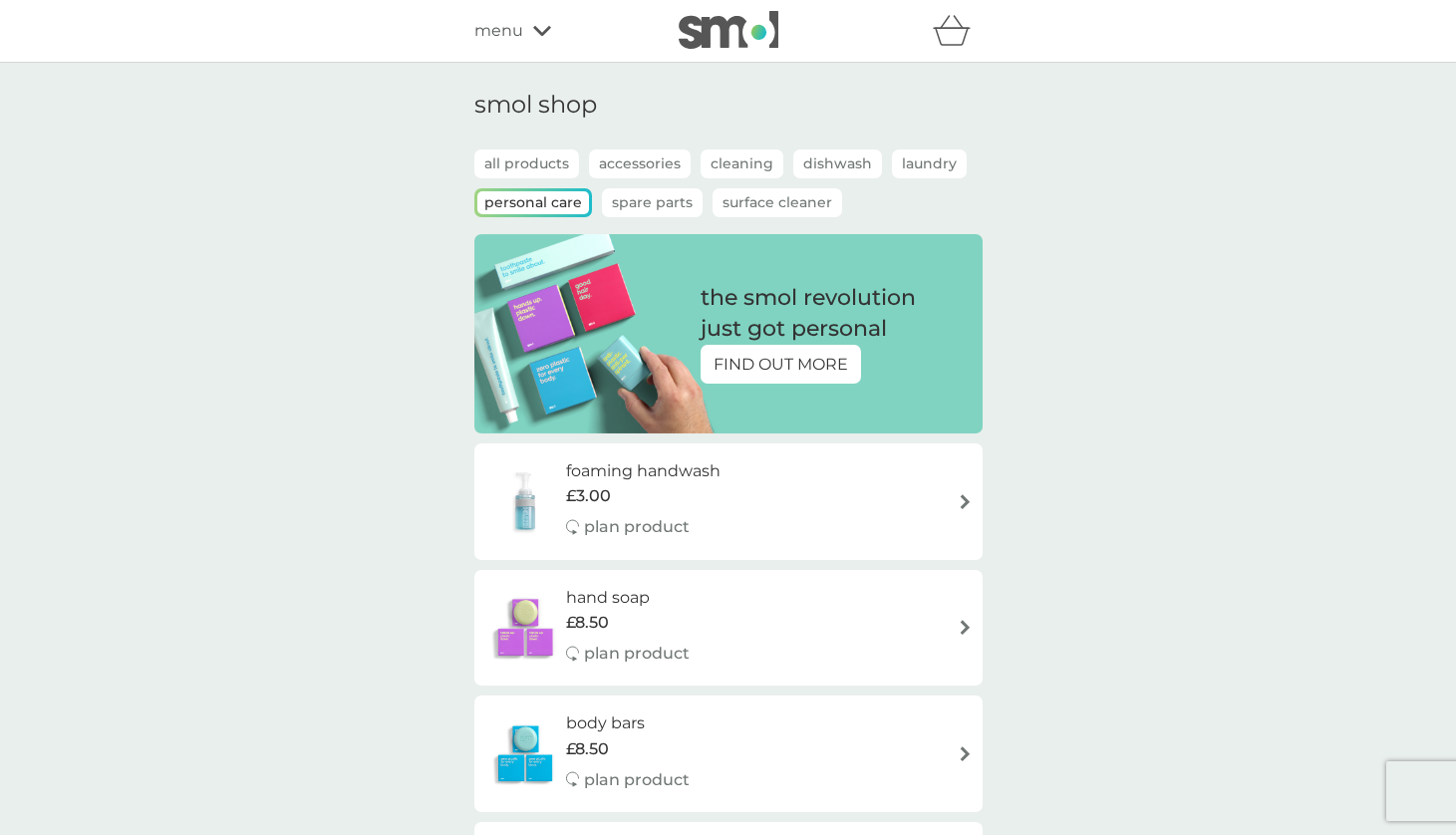 click on "smol shop all products Accessories Cleaning Dishwash Laundry Personal Care Spare Parts Surface Cleaner the smol revolution
just got personal FIND OUT MORE foaming handwash £3.00 plan product hand soap £8.50 plan product body bars £8.50 plan product toothbrushes £7.50 plan product shampoo bars £8.50 plan product soap magnets £12.50 anti-perspirant £12.50 you’ve cancelled this plan Re-activate Plan toothpaste £12.50 you’ve cancelled this plan Re-activate Plan" at bounding box center [728, 768] 